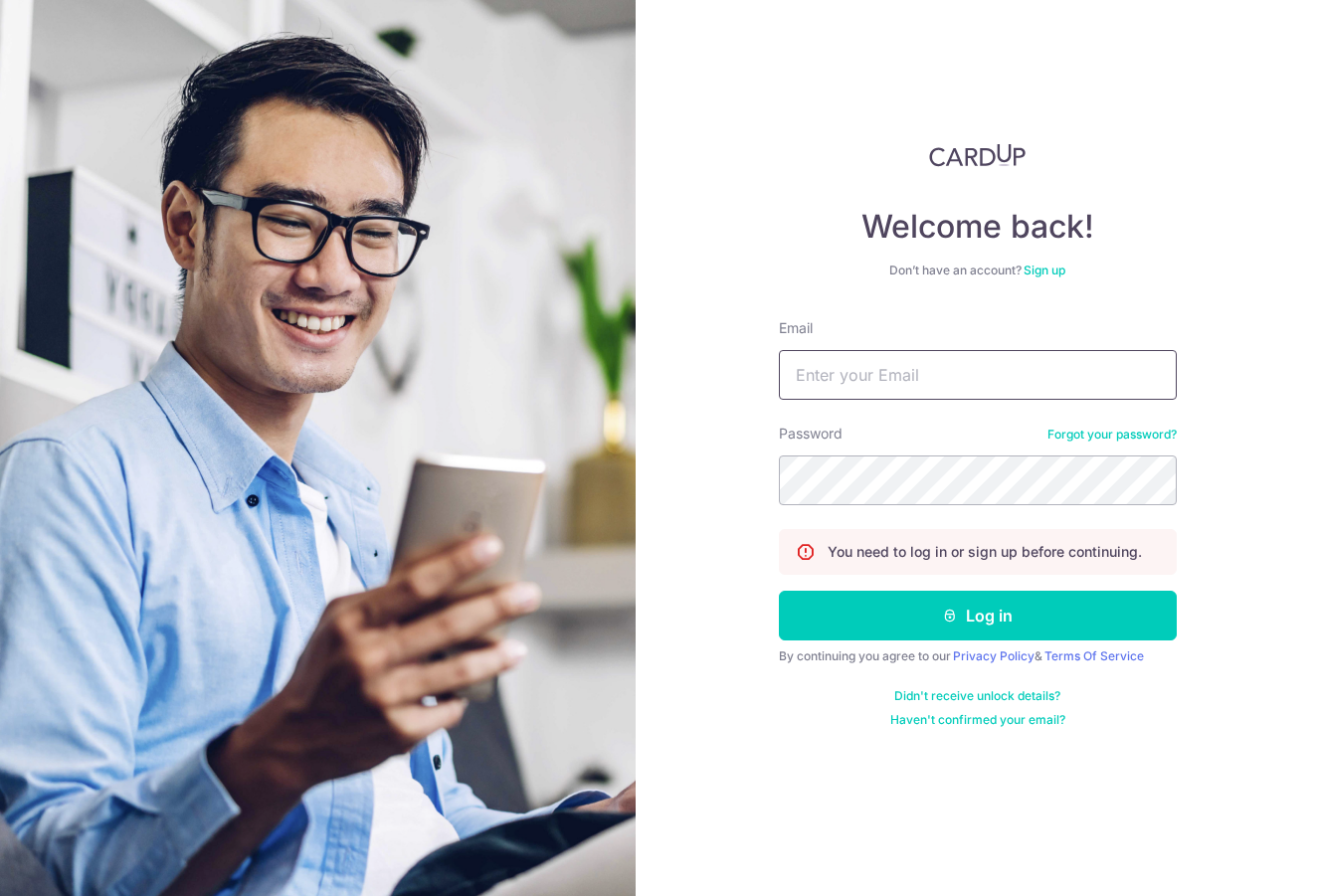 scroll, scrollTop: 0, scrollLeft: 0, axis: both 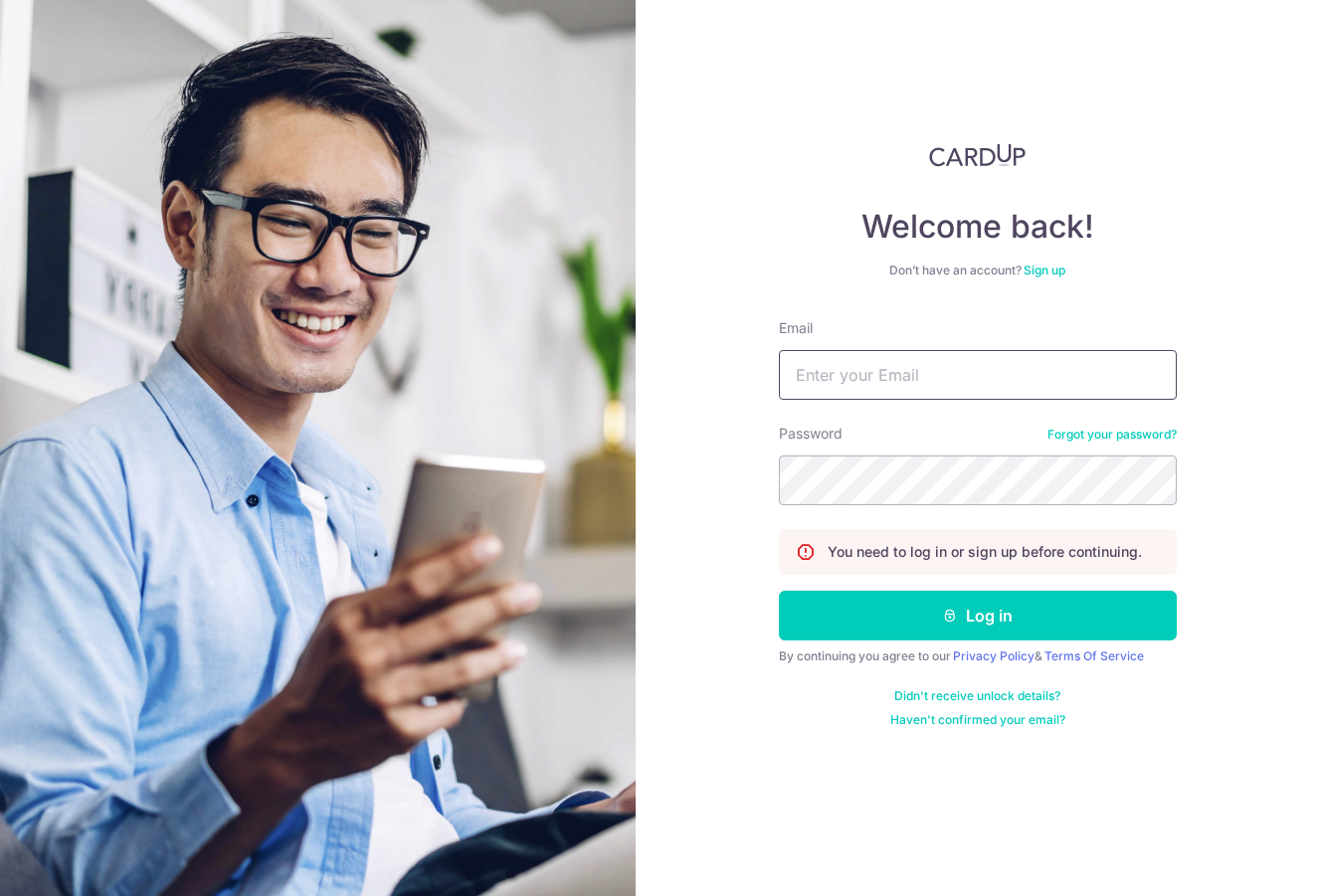 type on "marcus@asiateck.com.sg" 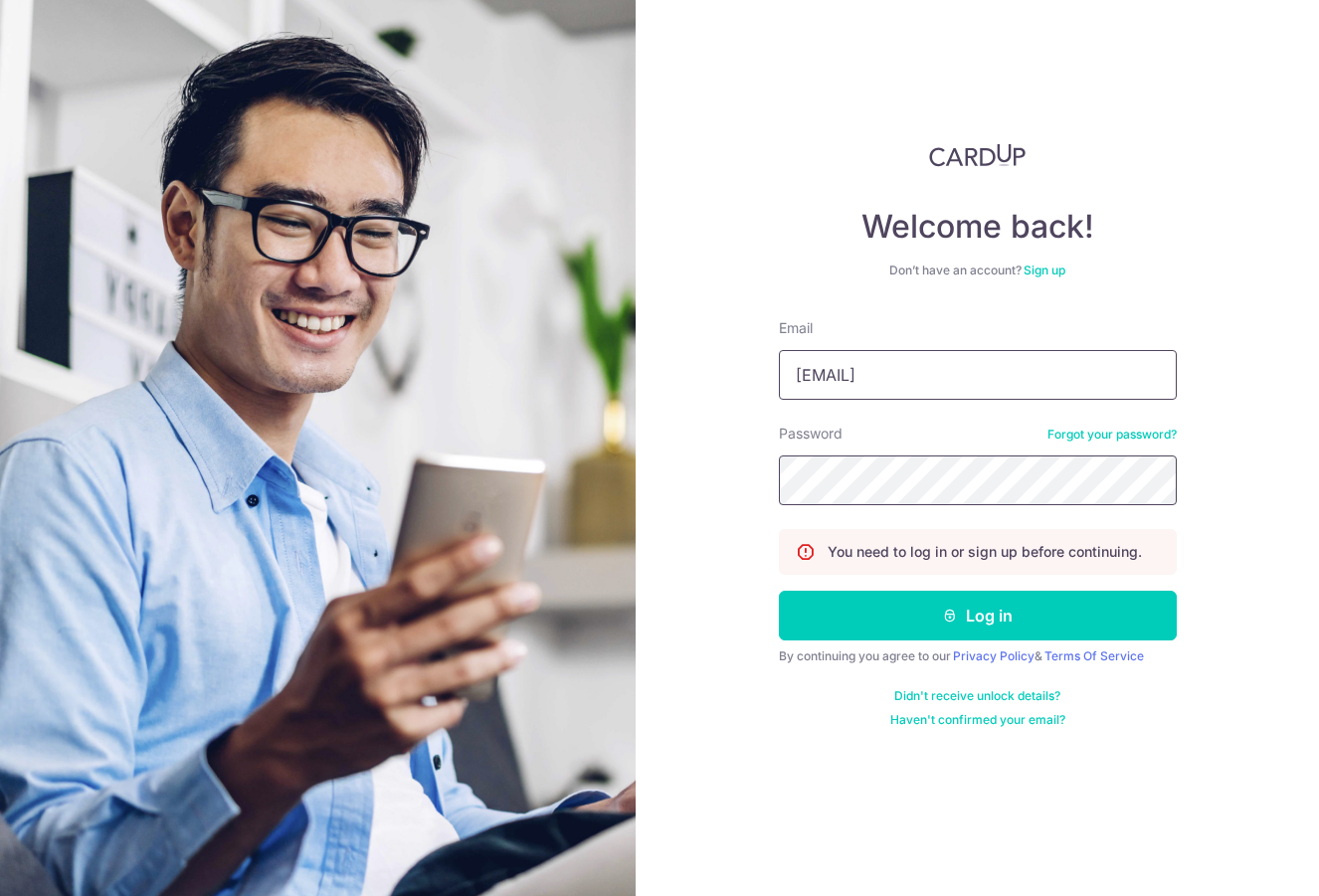click on "Log in" at bounding box center (978, 616) 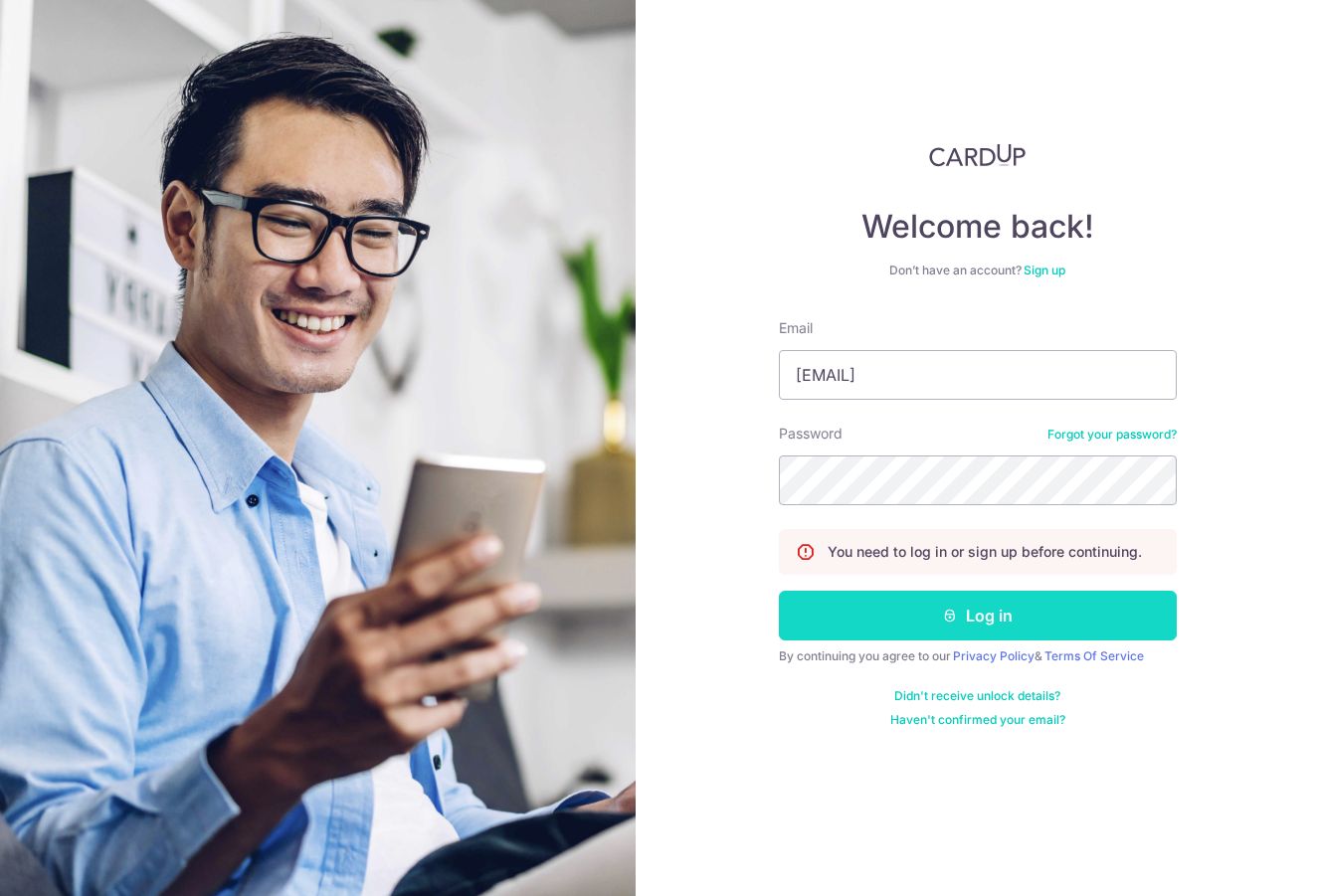 click on "Log in" at bounding box center [978, 616] 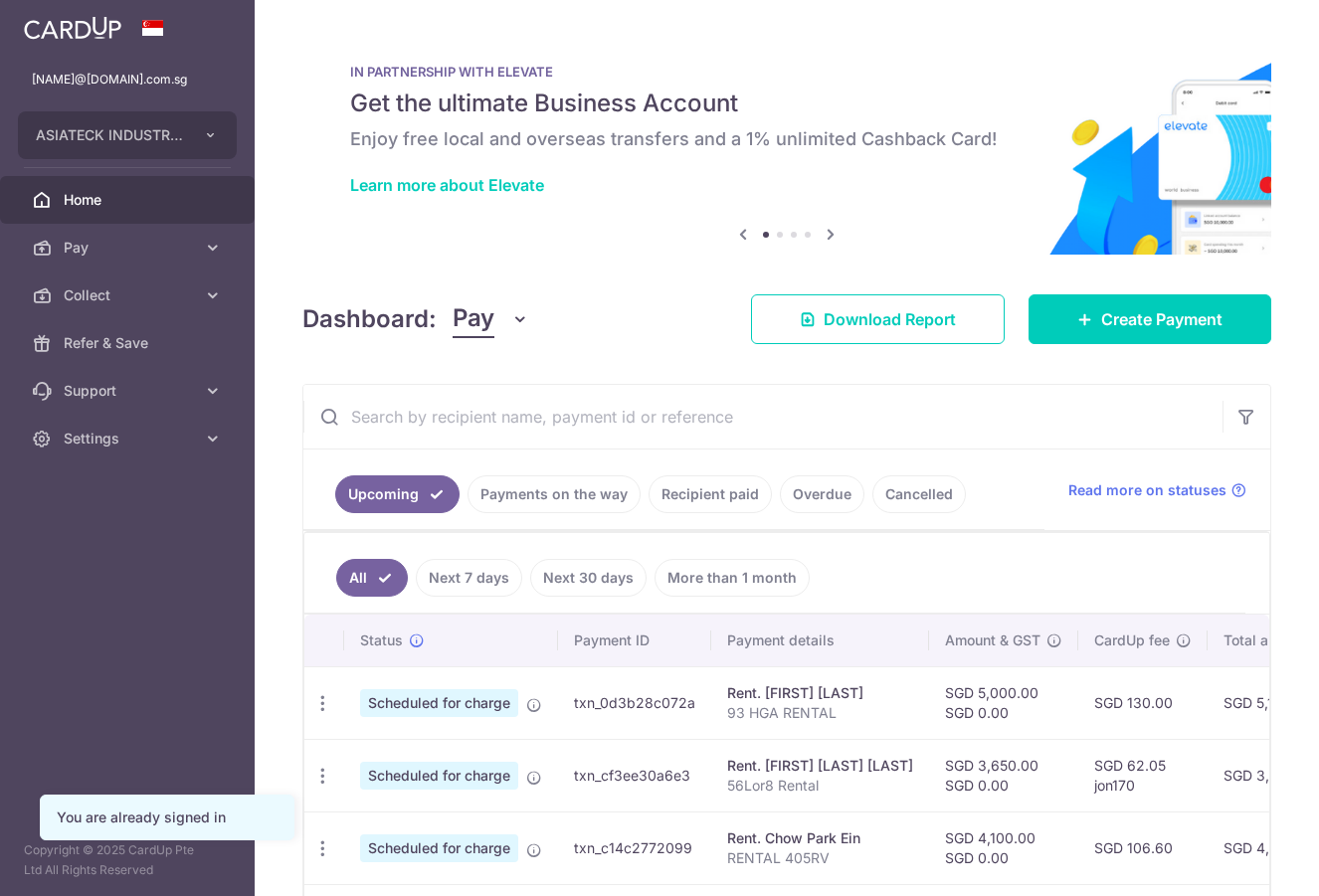 scroll, scrollTop: 0, scrollLeft: 0, axis: both 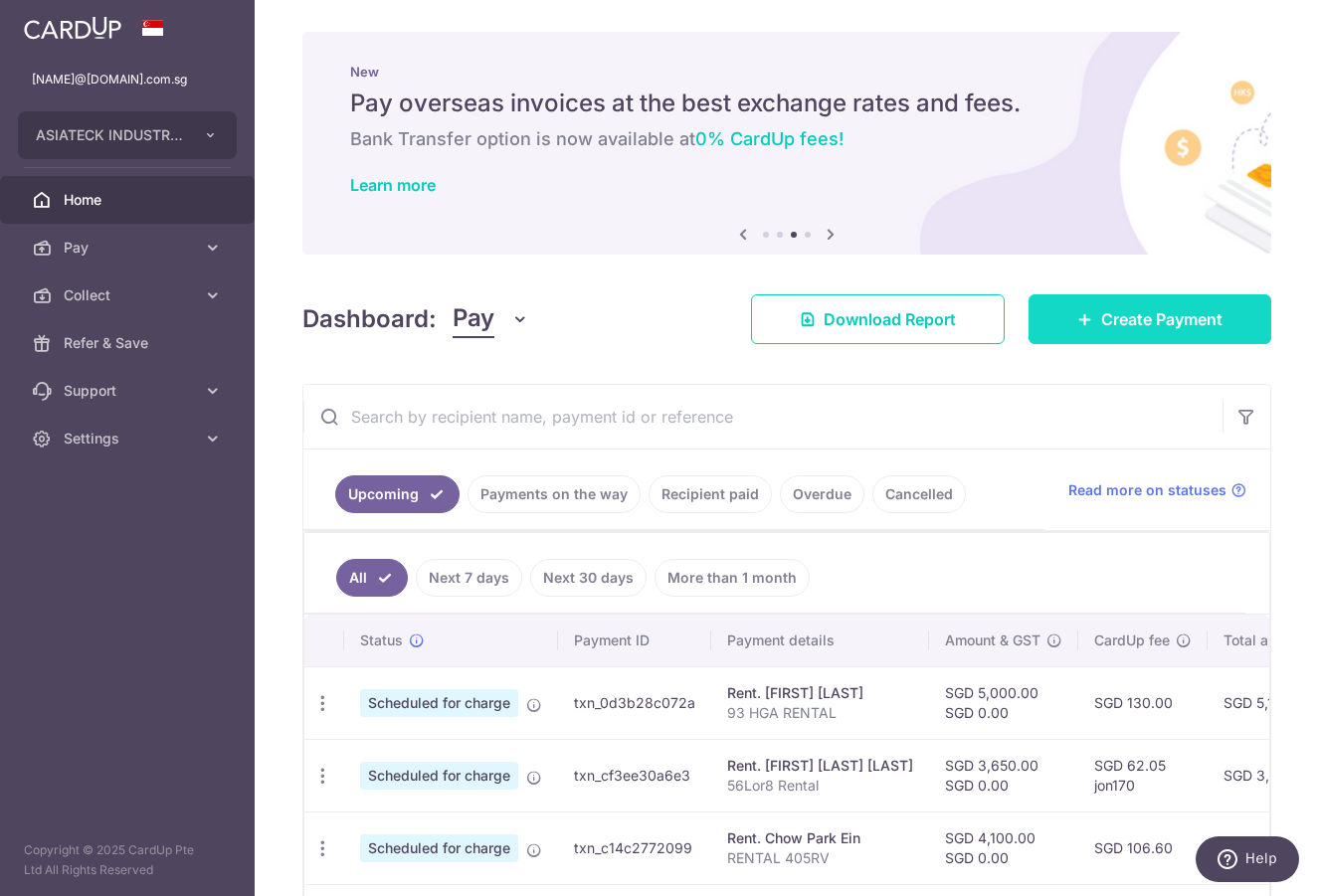 click on "Create Payment" at bounding box center [1162, 319] 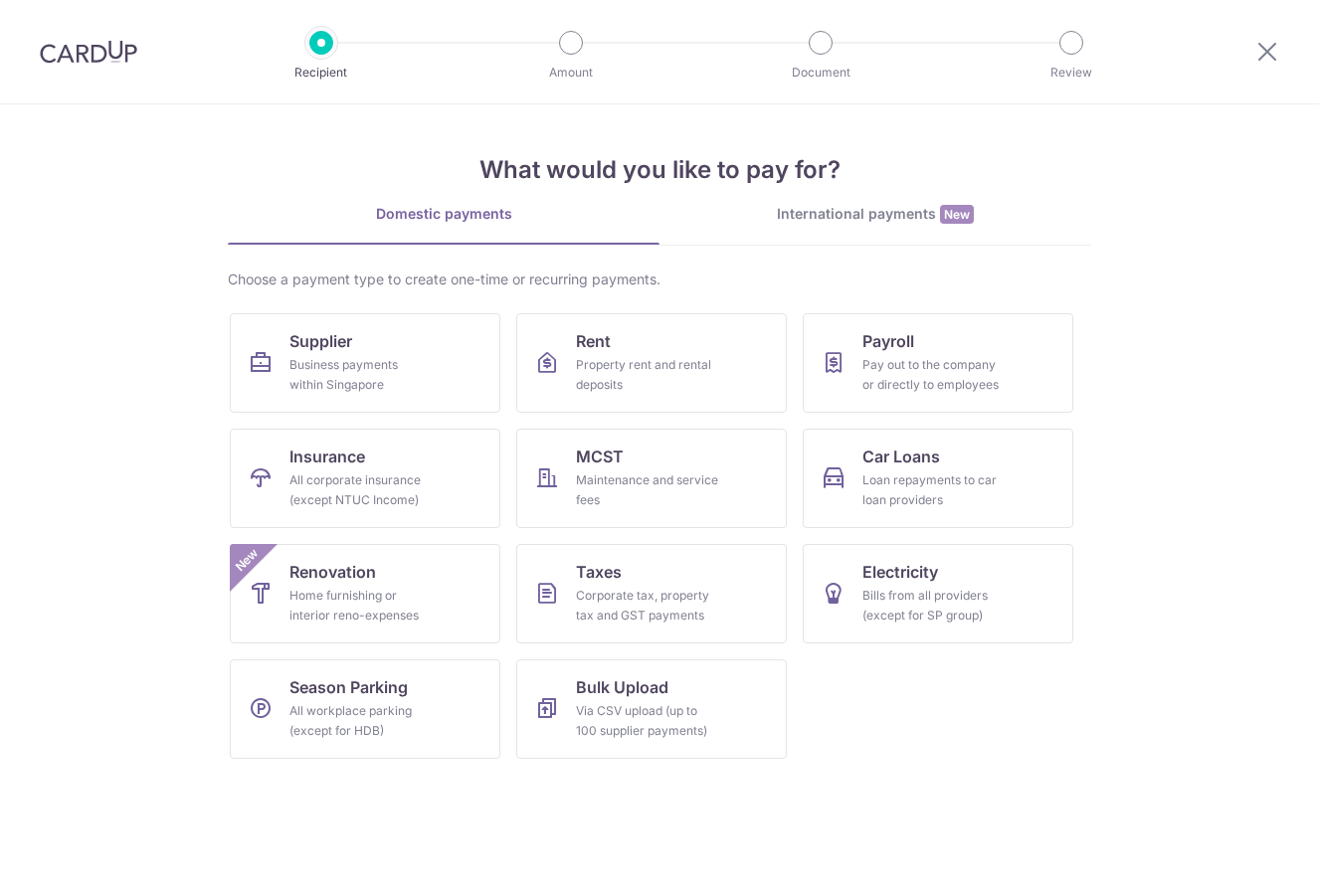scroll, scrollTop: 0, scrollLeft: 0, axis: both 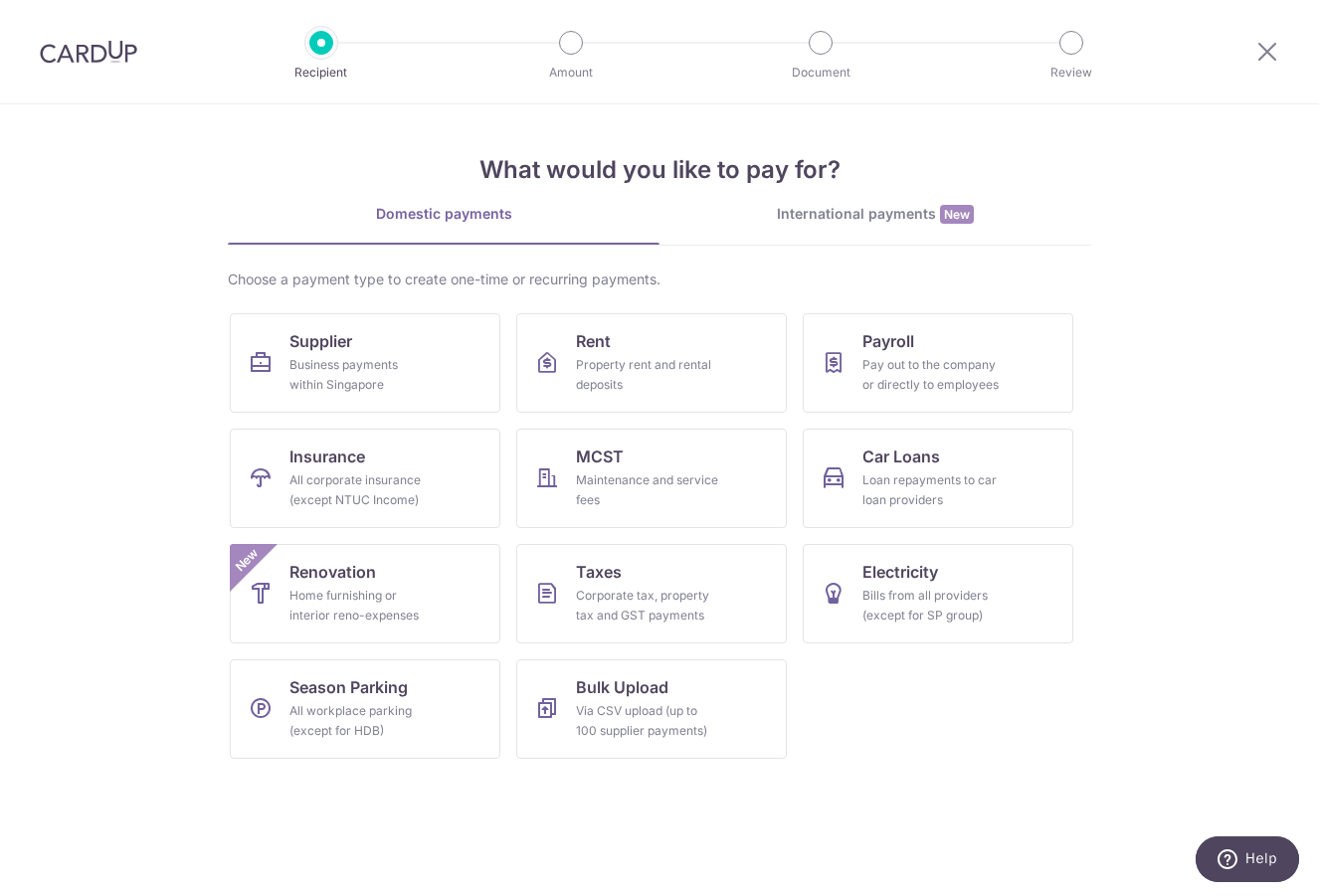 click on "Supplier Business payments within Singapore
Rent Property rent and rental deposits
Payroll Pay out to the company or directly to employees
Insurance All corporate insurance (except NTUC Income)
MCST Maintenance and service fees
Car Loans Loan repayments to car loan providers
Renovation Home furnishing or interior reno-expenses New
Taxes Corporate tax, property tax and GST payments
Electricity Bills from all providers (except for SP group)
Season Parking All workplace parking (except for HDB)
Bulk Upload Via CSV upload (up to 100 supplier payments)" at bounding box center [660, 544] 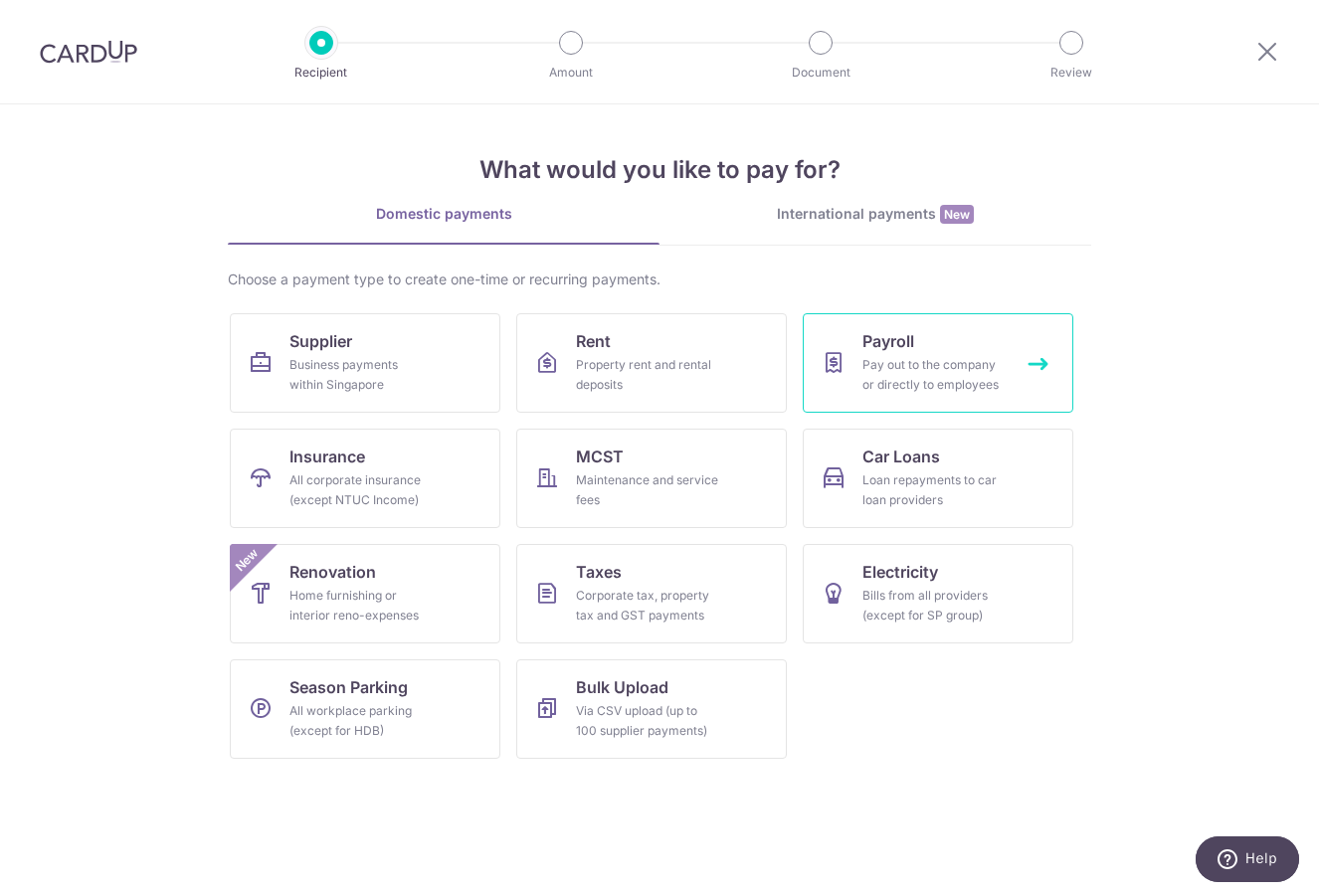 click on "Payroll Pay out to the company or directly to employees" at bounding box center [938, 363] 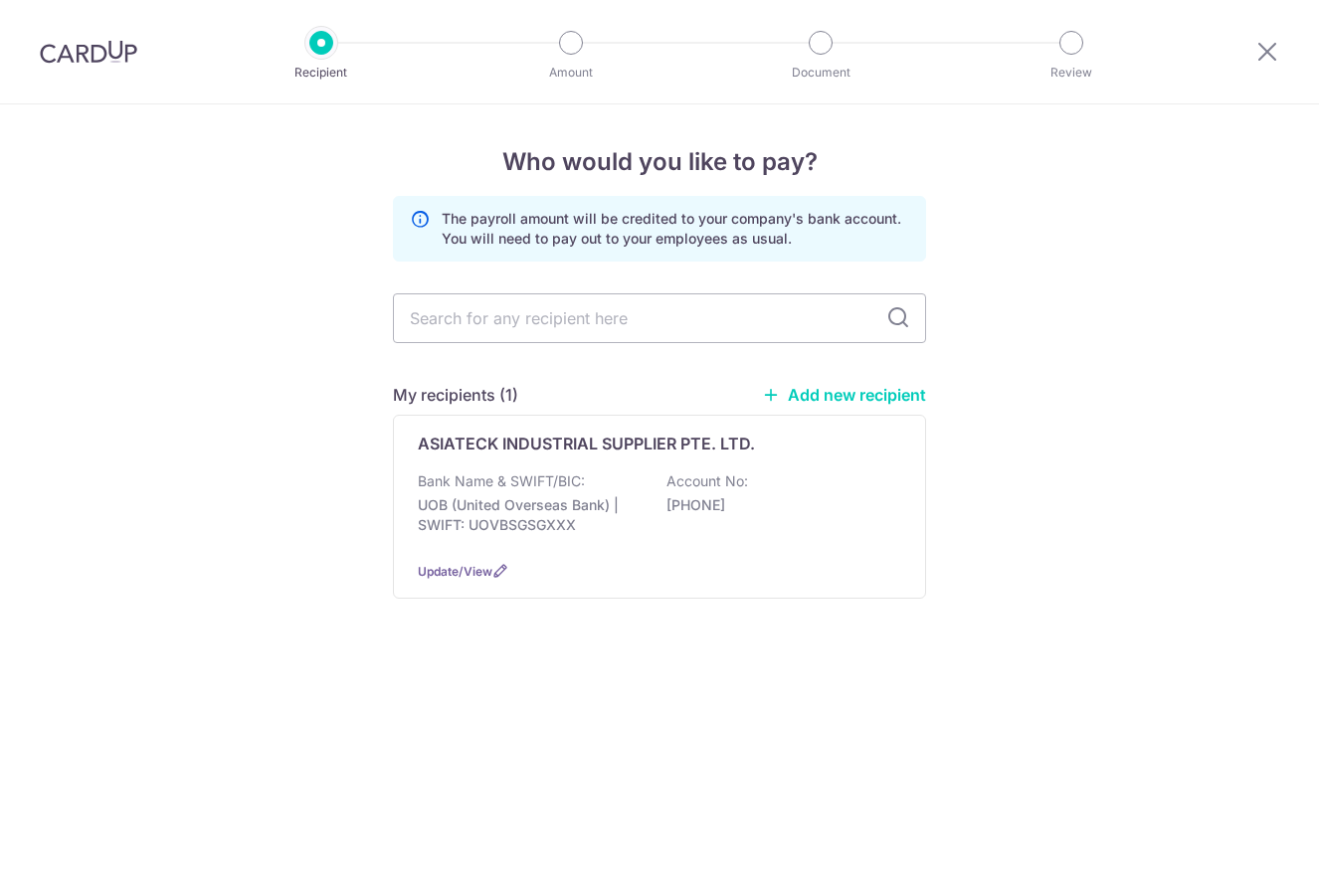 scroll, scrollTop: 0, scrollLeft: 0, axis: both 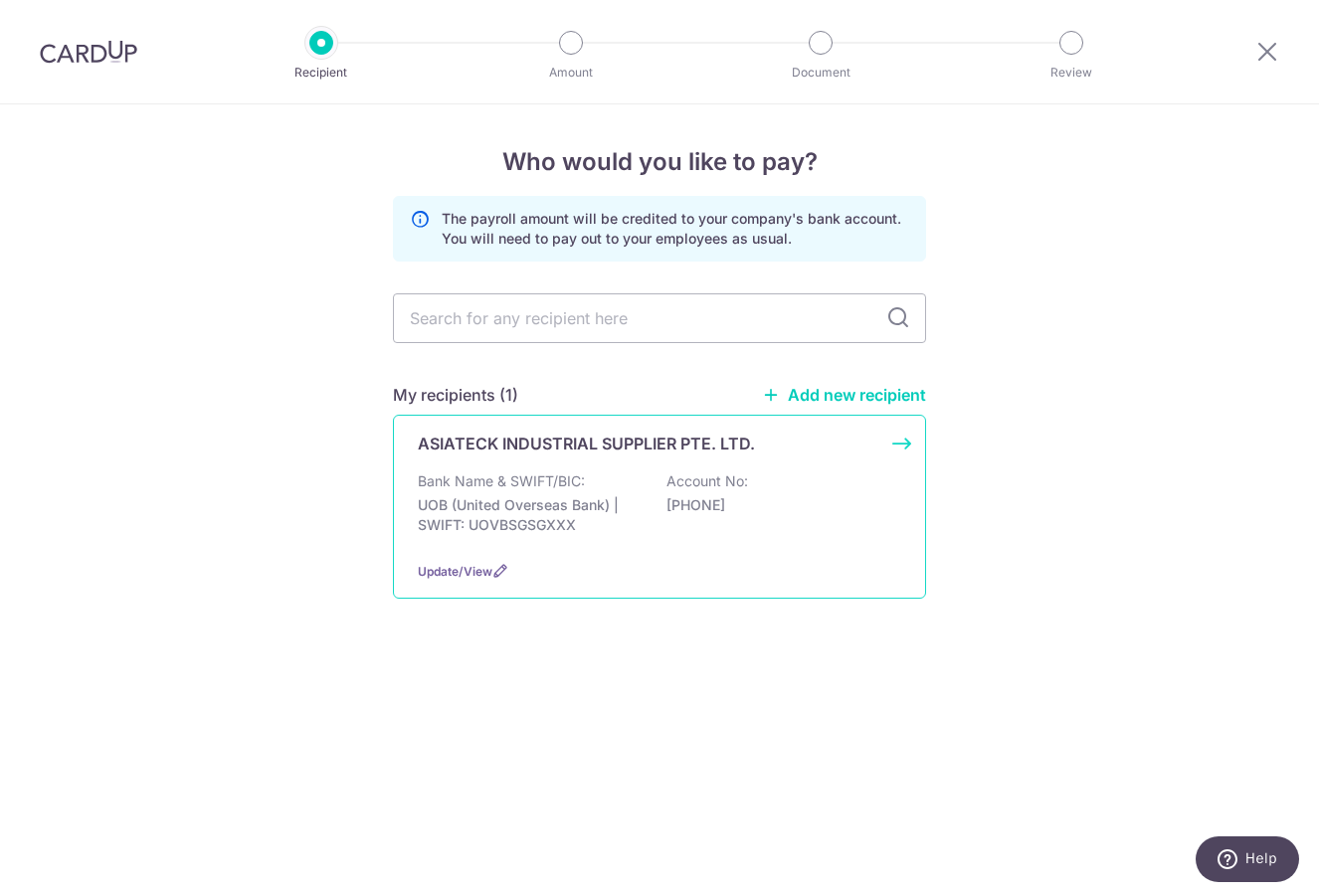 click on "ASIATECK INDUSTRIAL SUPPLIER PTE. LTD.
Bank Name & SWIFT/BIC:
UOB (United Overseas Bank) | SWIFT: UOVBSGSGXXX
Account No:
3103016434
Update/View" at bounding box center (660, 506) 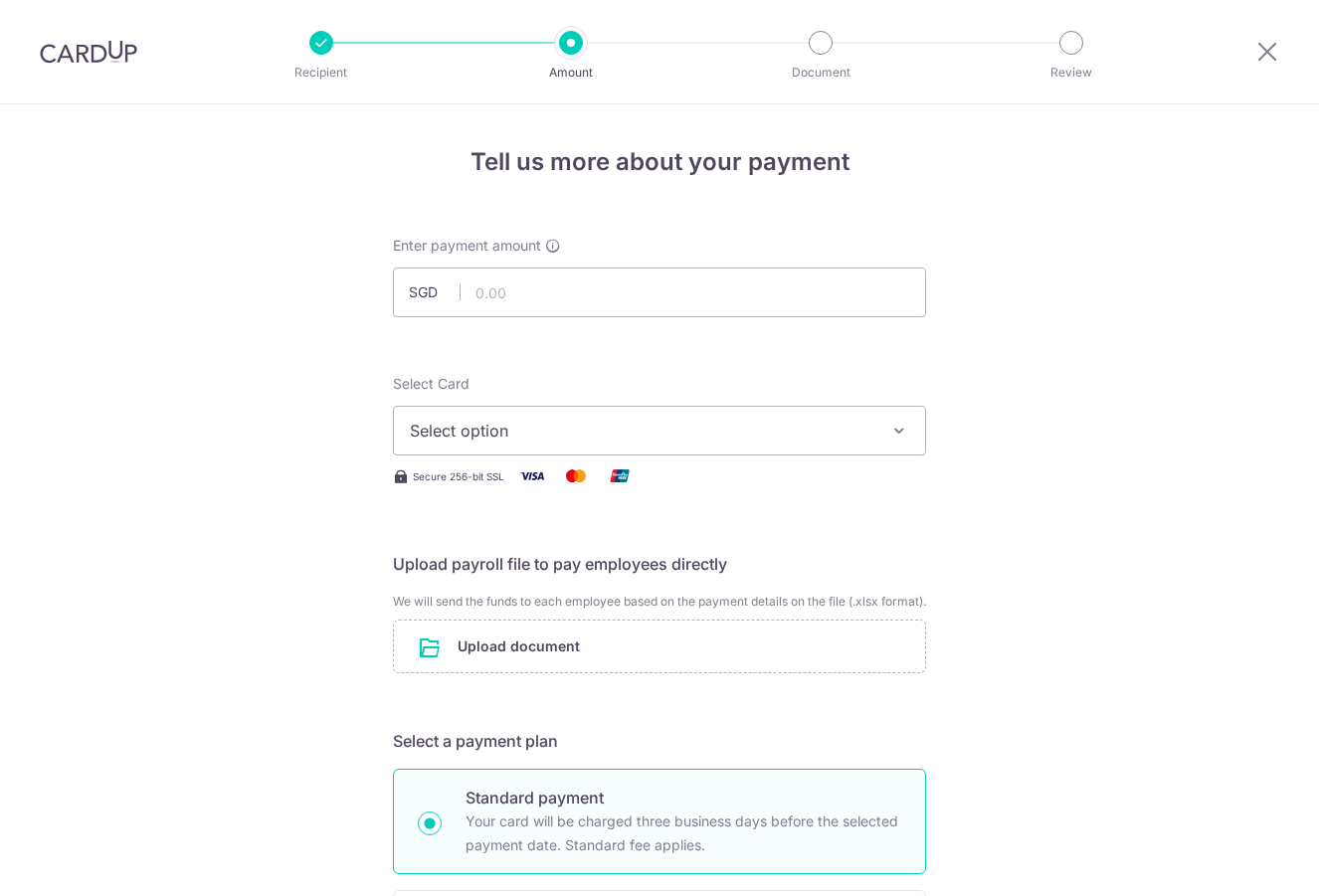 scroll, scrollTop: 0, scrollLeft: 0, axis: both 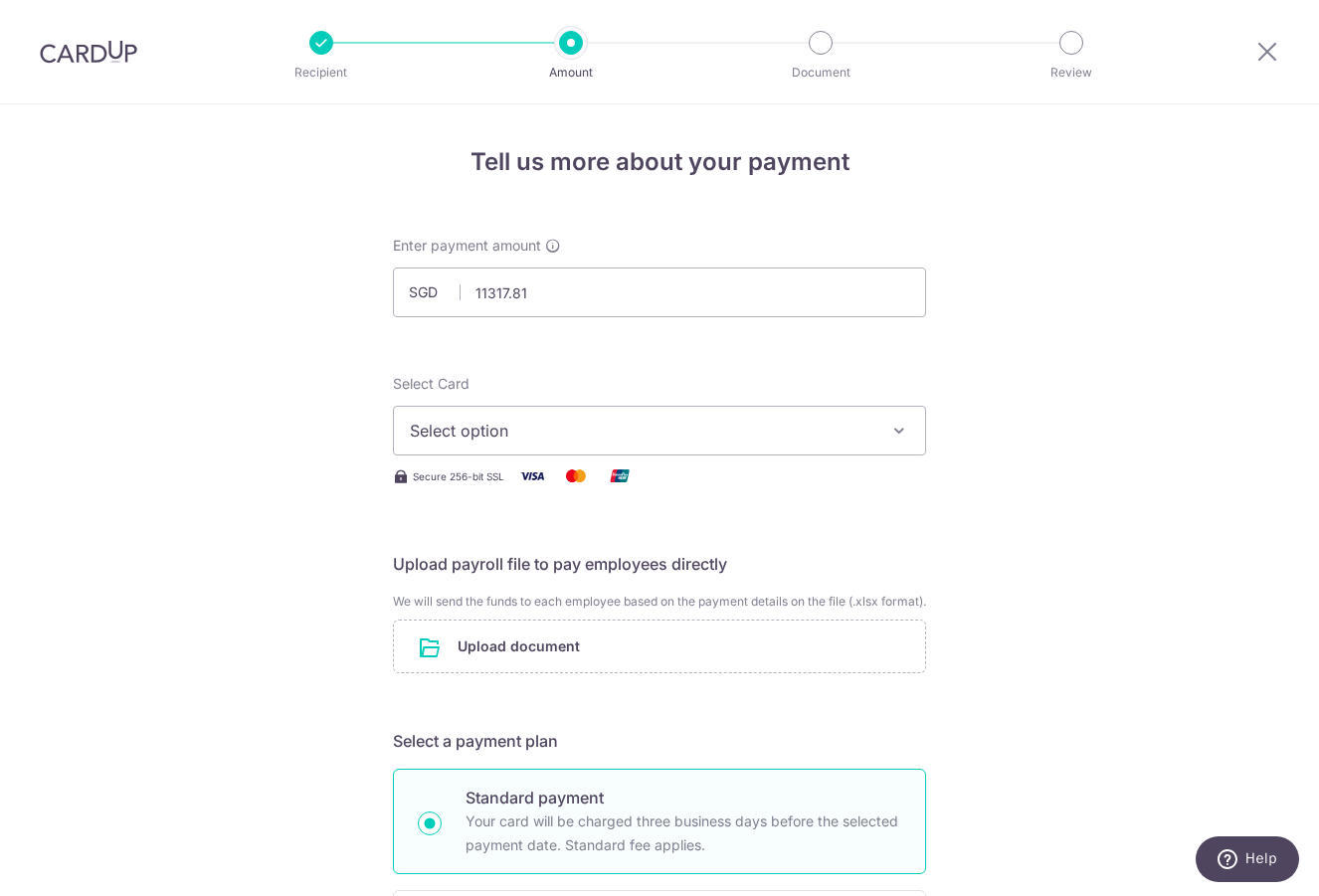 type on "11,317.81" 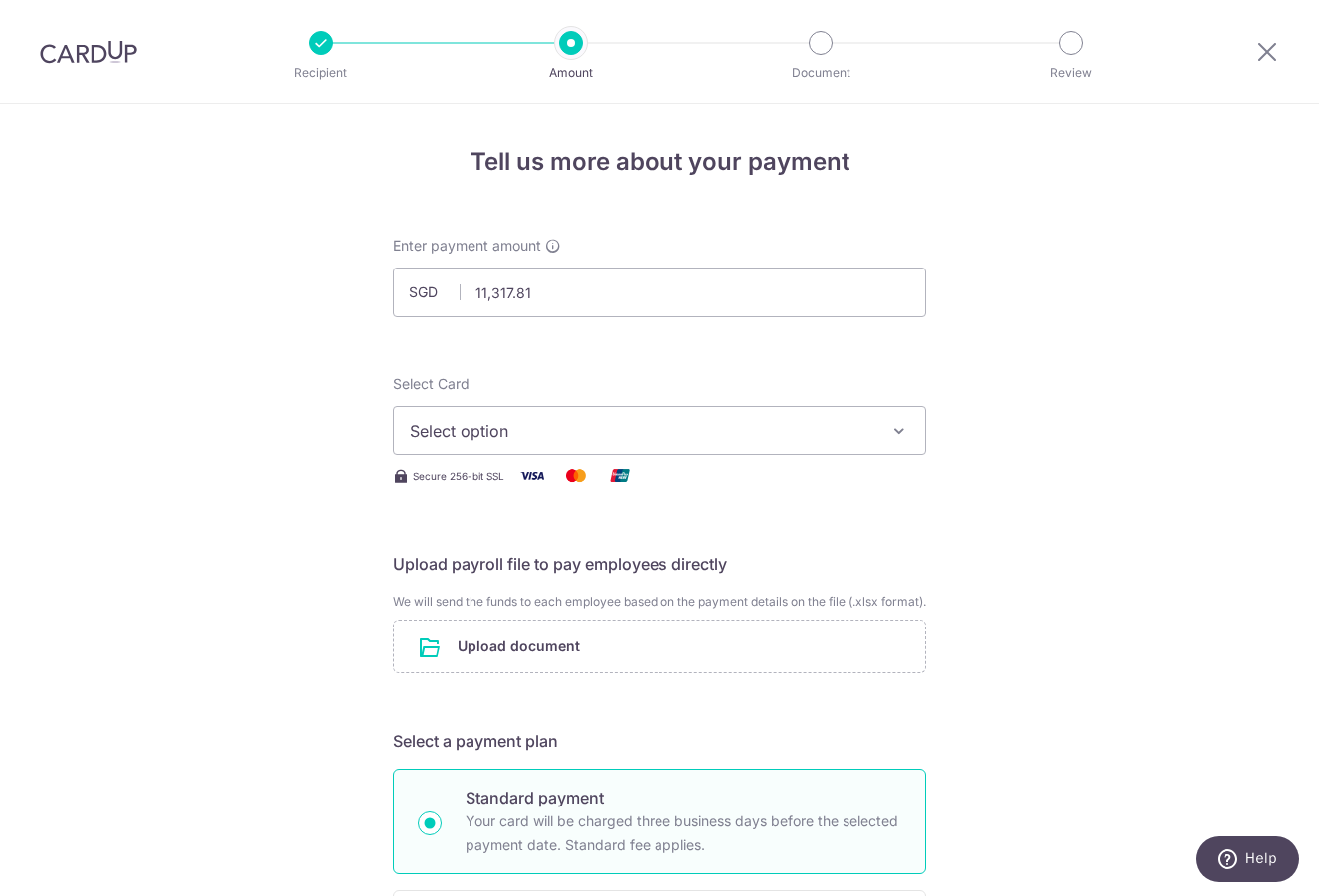 click on "Select option" at bounding box center [642, 431] 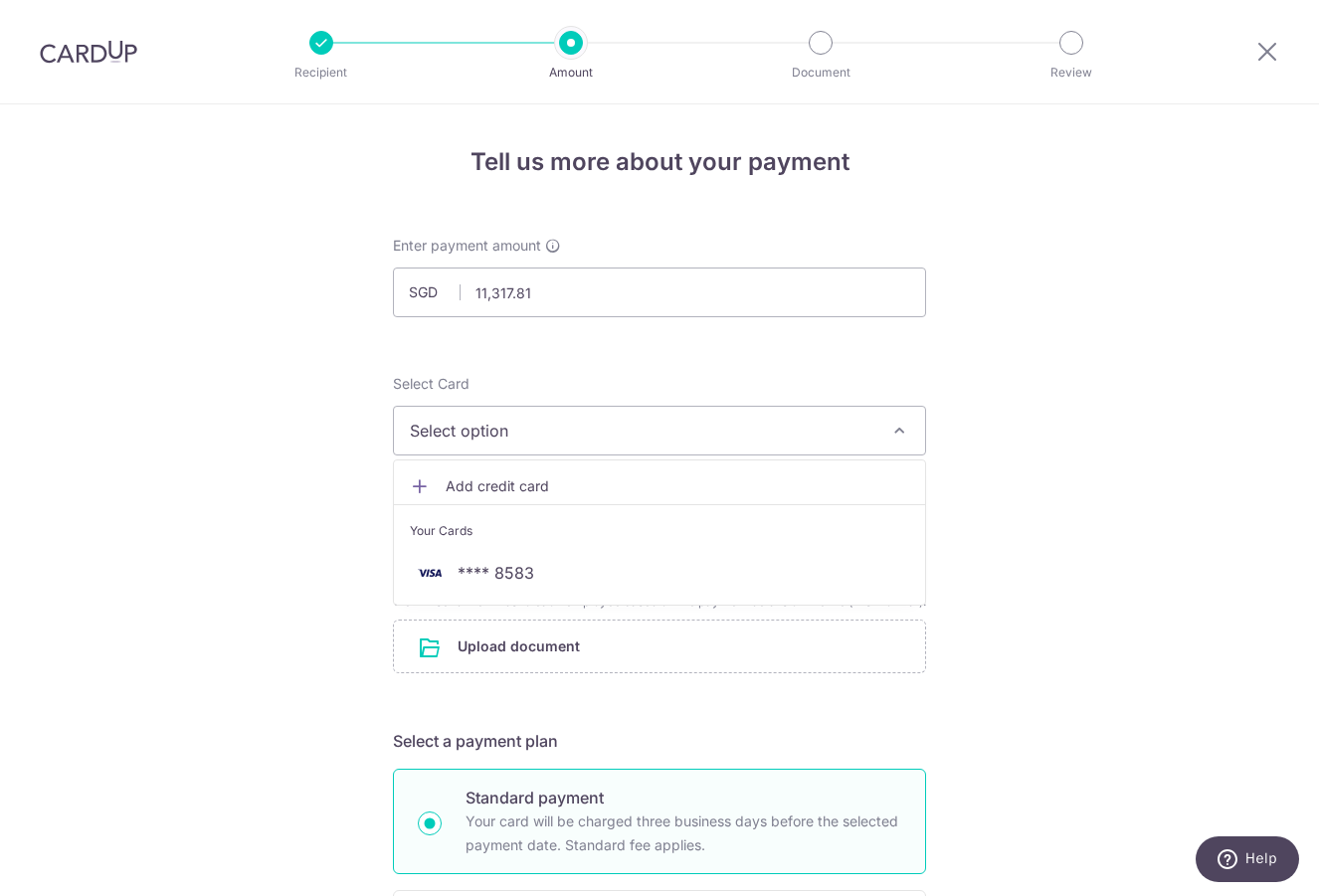 click on "Select option" at bounding box center [642, 431] 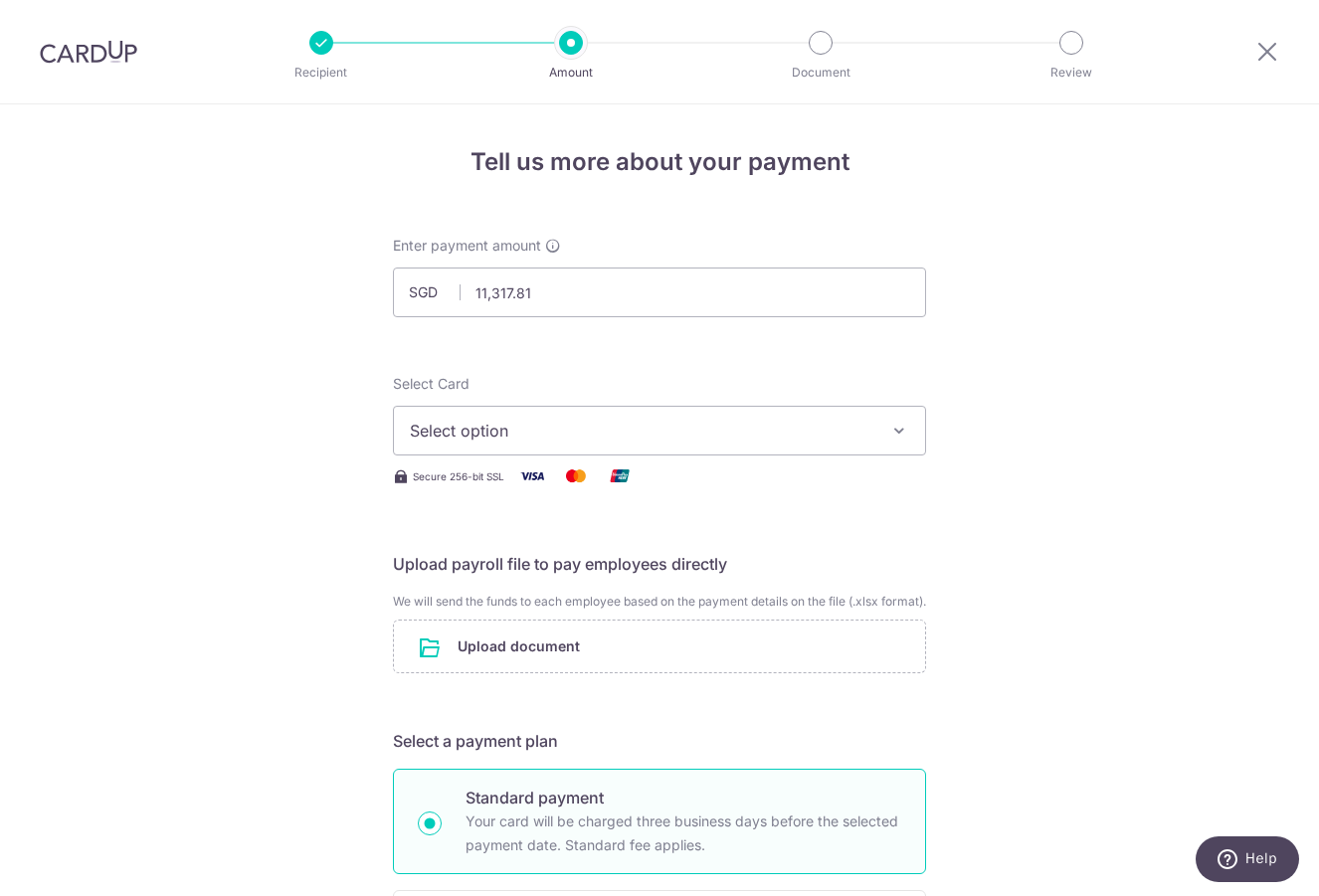 click on "Select option" at bounding box center (642, 431) 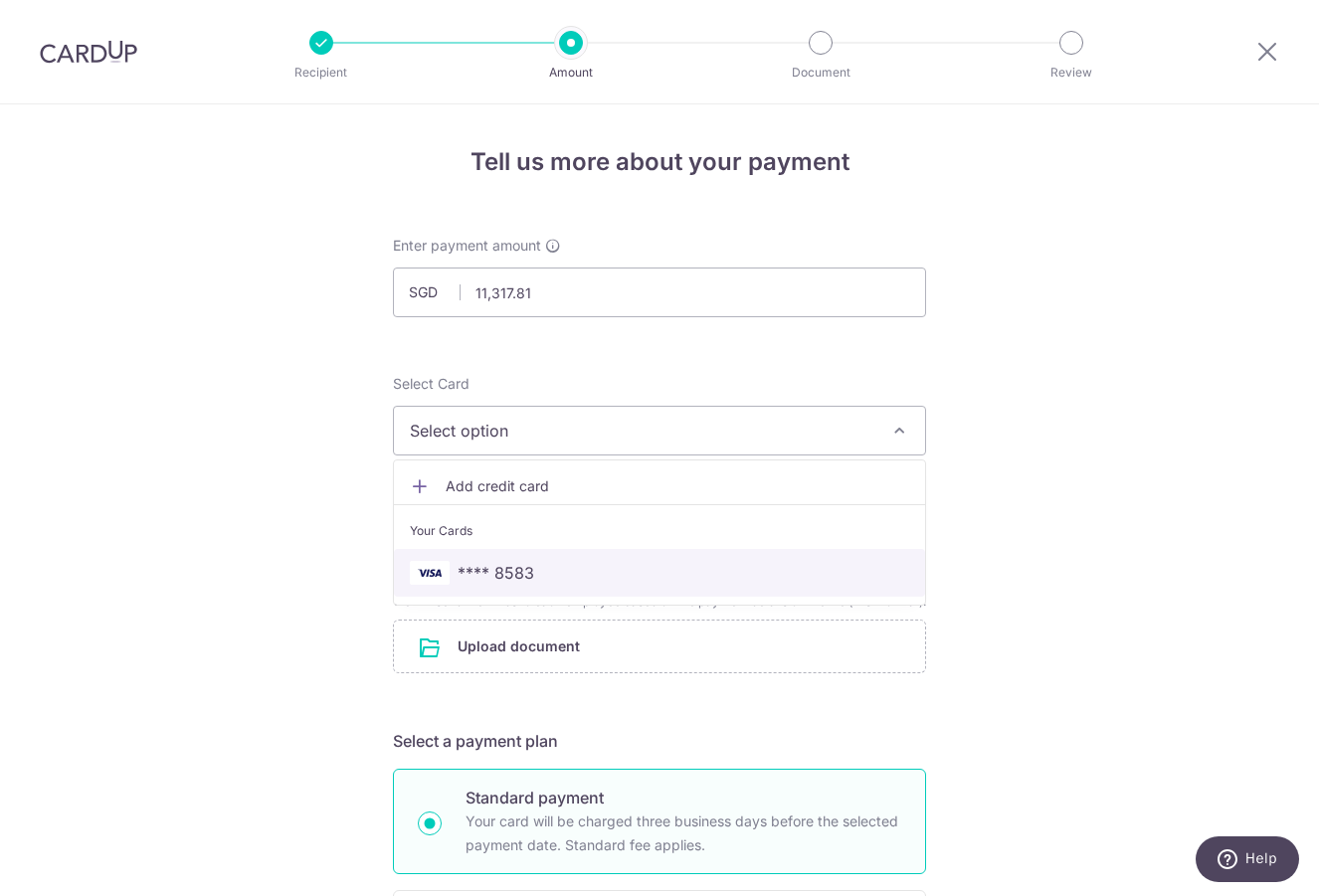 click on "**** 8583" at bounding box center (660, 573) 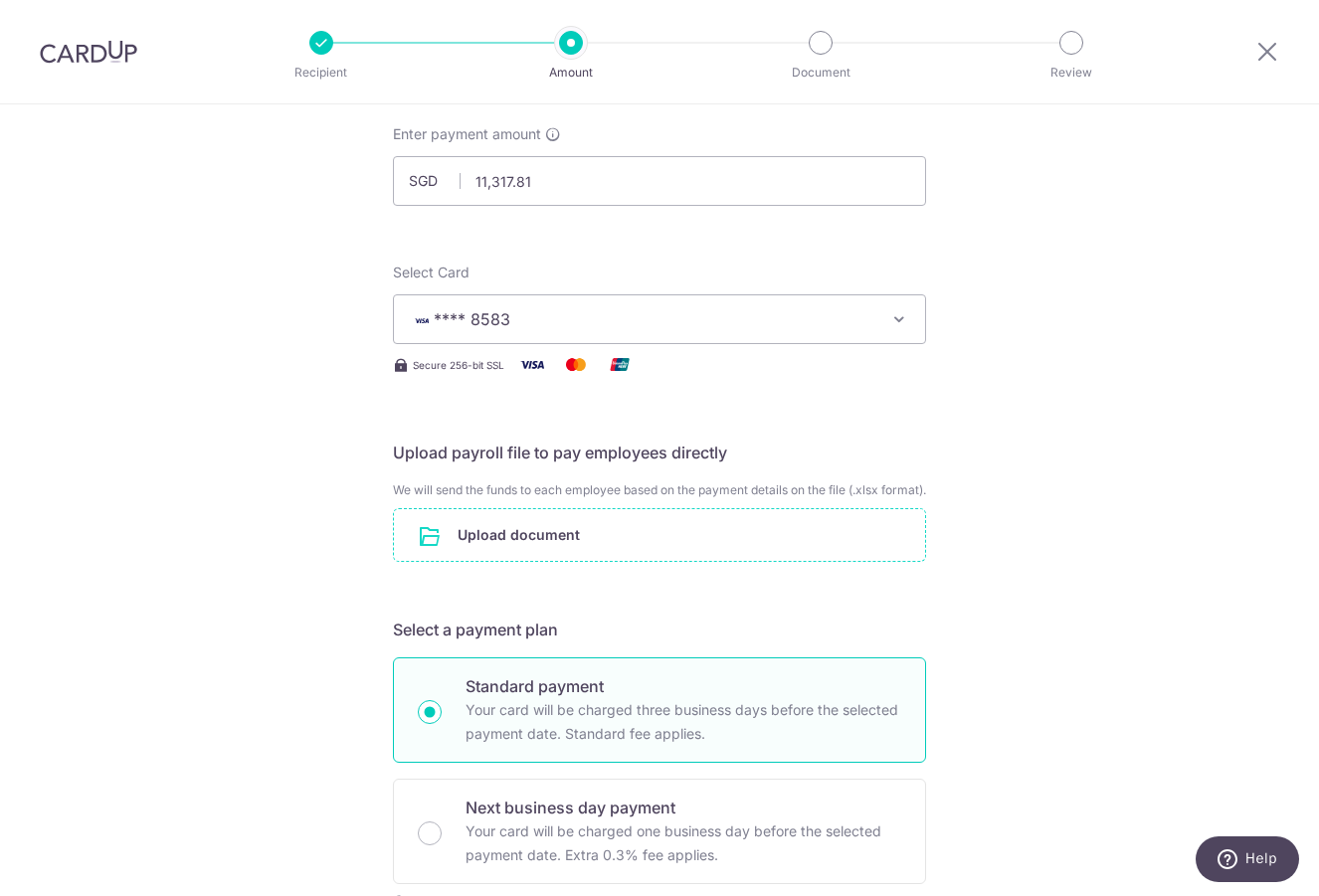 scroll, scrollTop: 115, scrollLeft: 0, axis: vertical 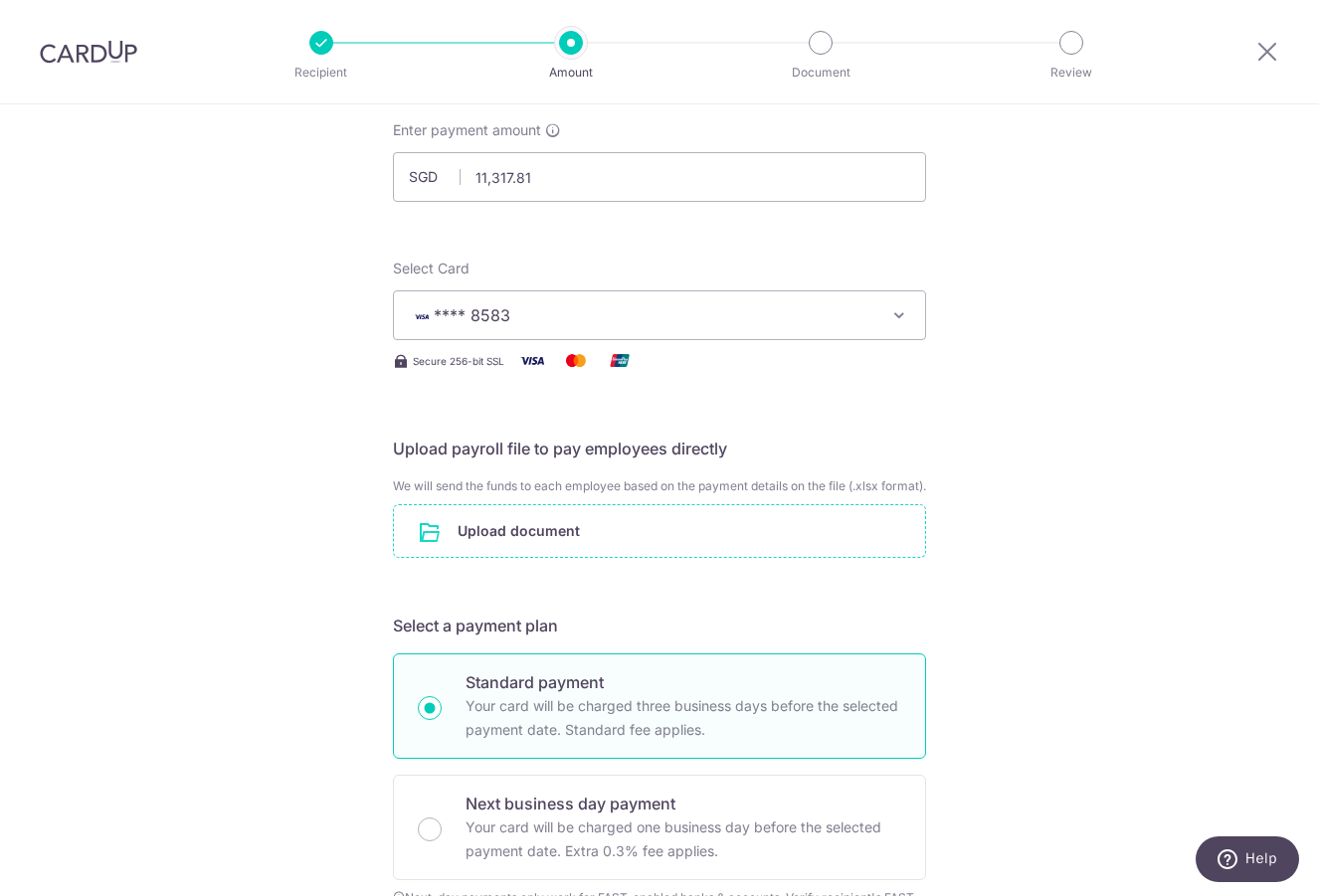 click at bounding box center [660, 531] 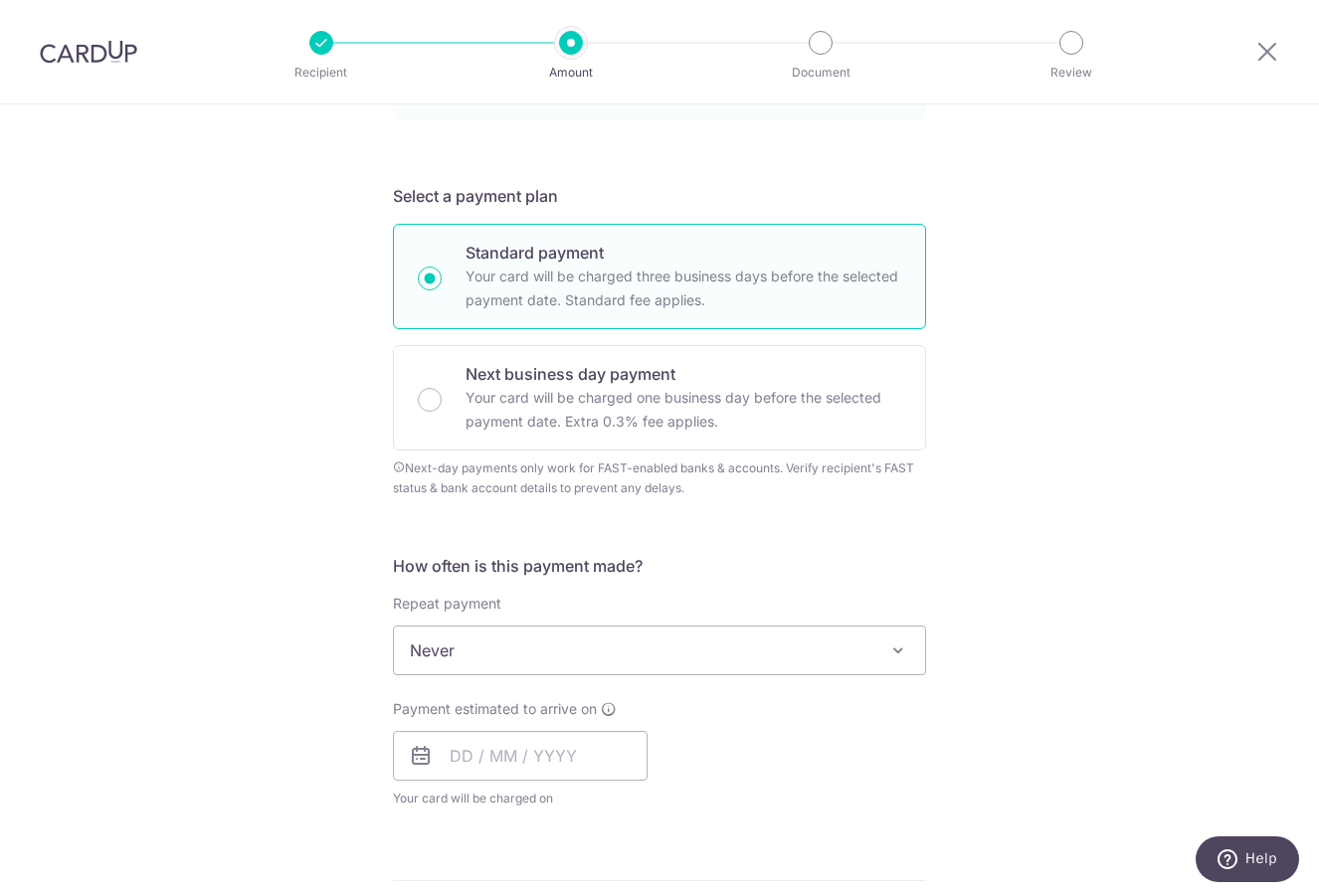 scroll, scrollTop: 634, scrollLeft: 0, axis: vertical 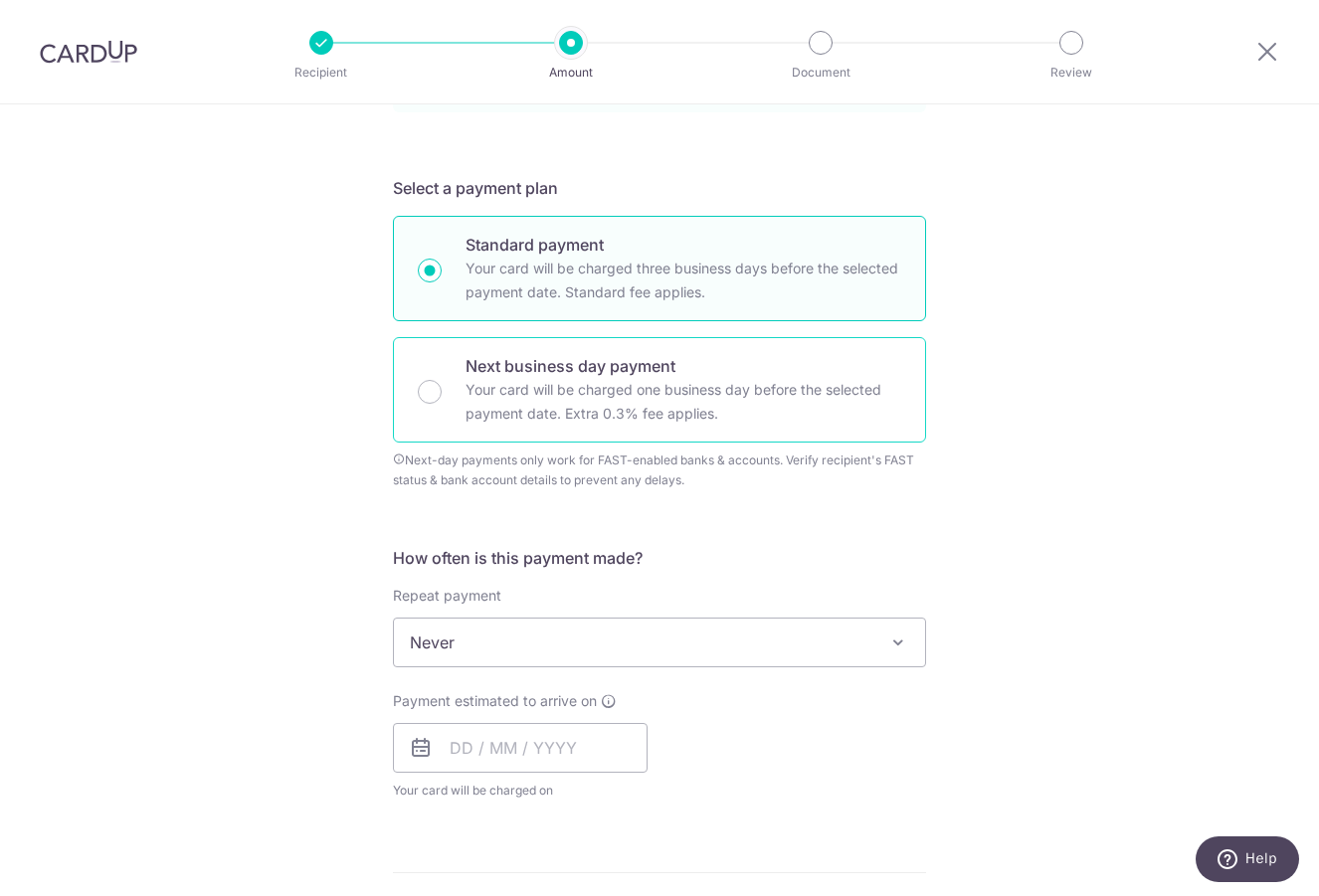 click on "Next business day payment" at bounding box center [683, 366] 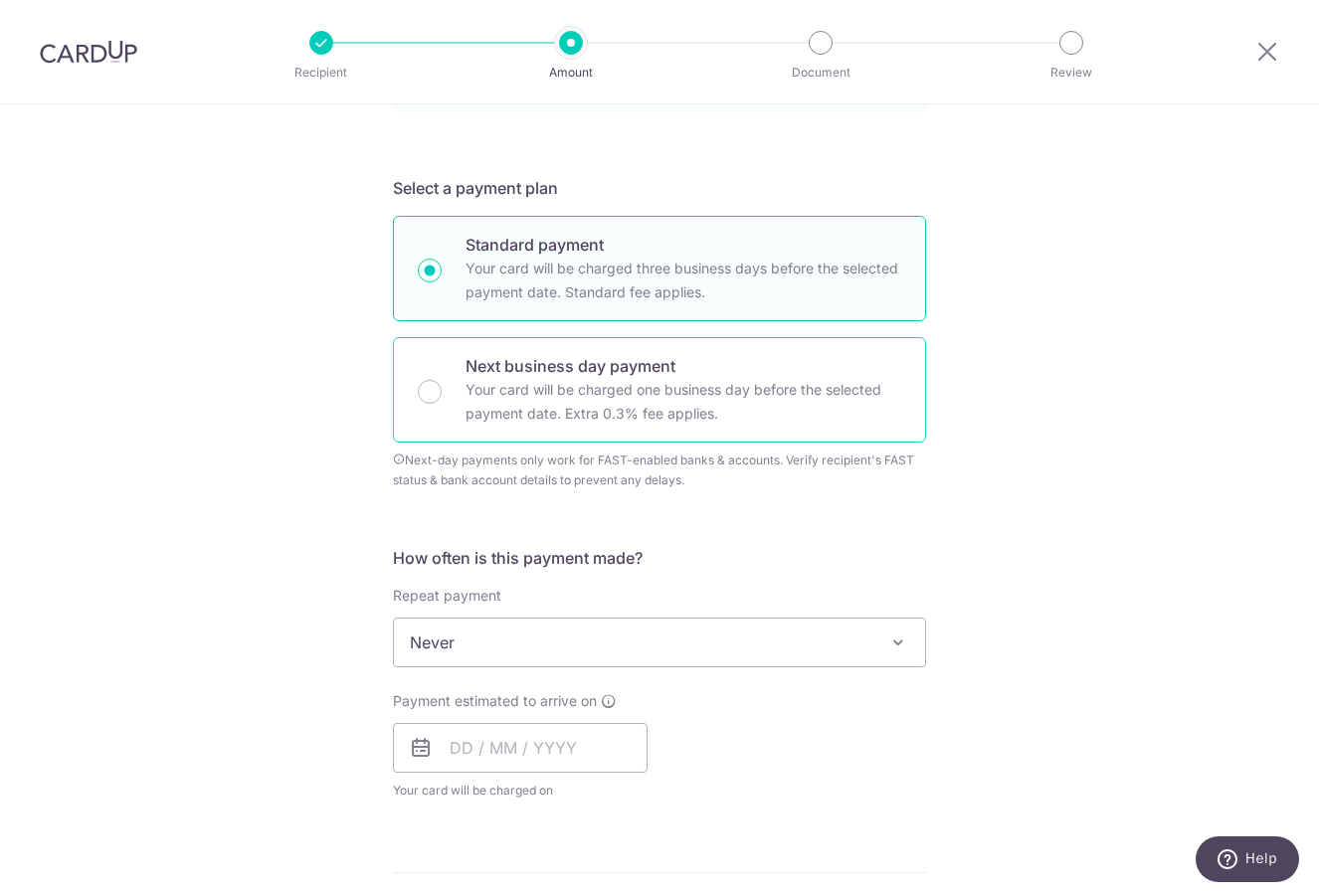click on "Next business day payment
Your card will be charged one business day before the selected payment date. Extra 0.3% fee applies." at bounding box center [430, 392] 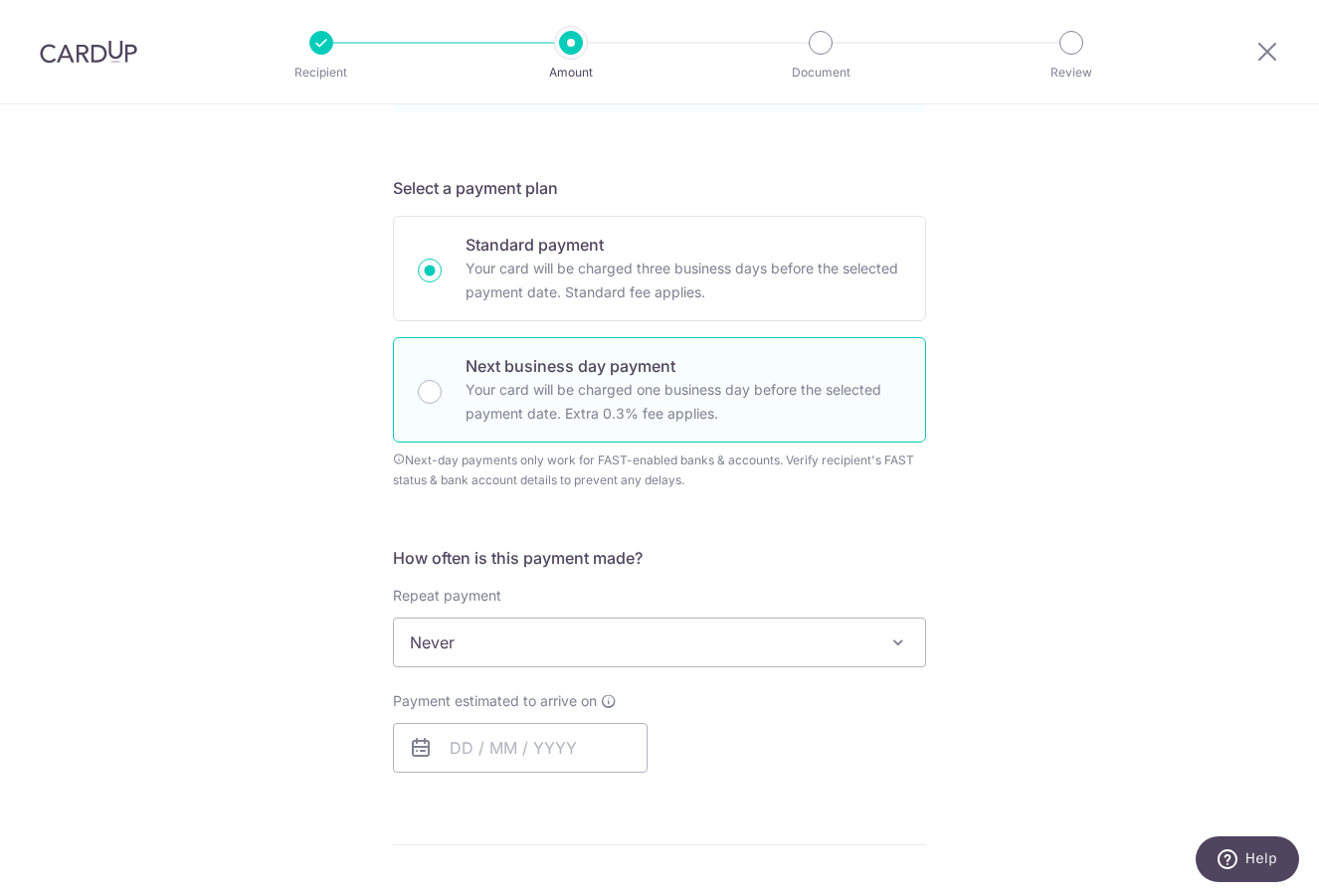 radio on "false" 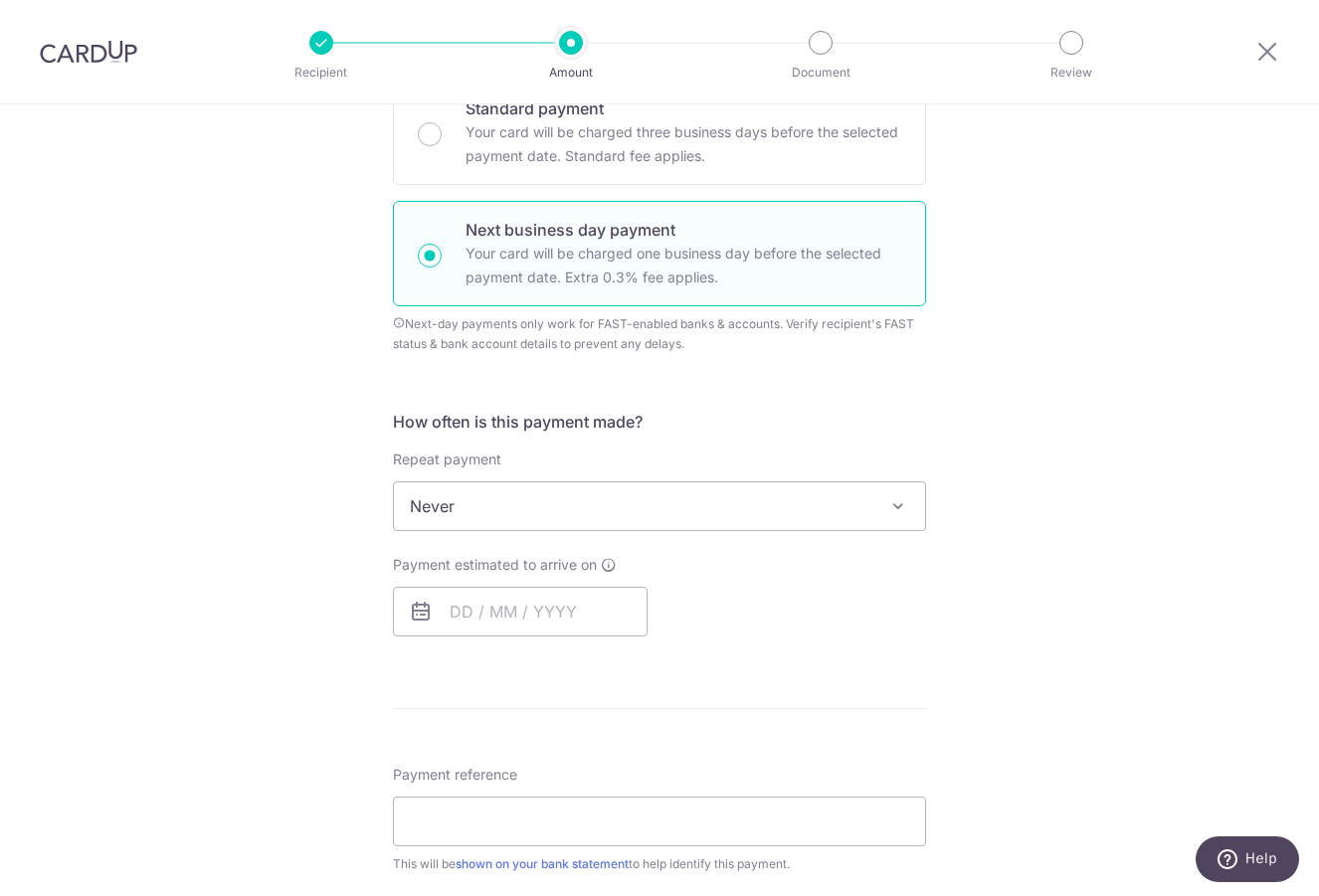scroll, scrollTop: 850, scrollLeft: 0, axis: vertical 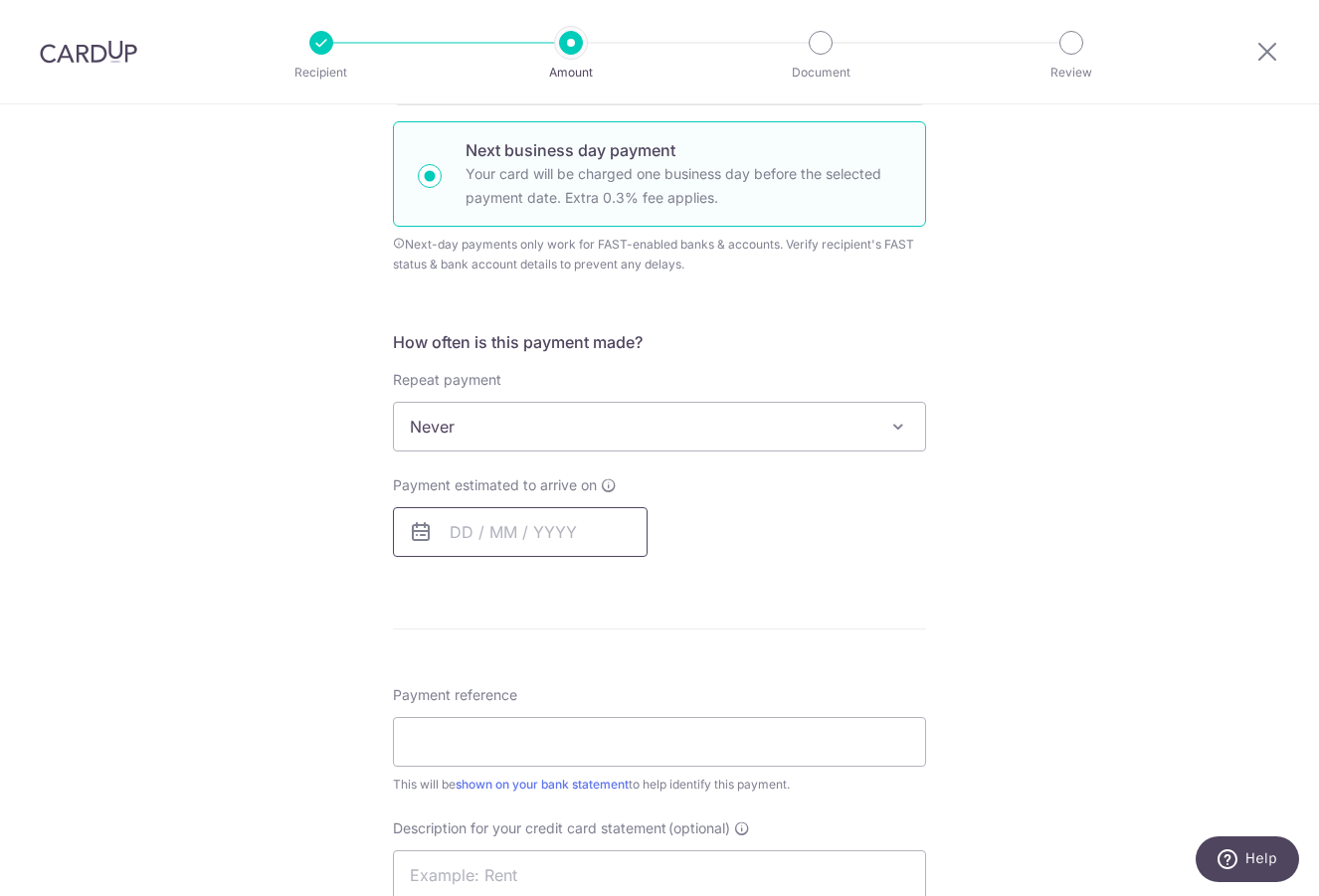 click at bounding box center (520, 532) 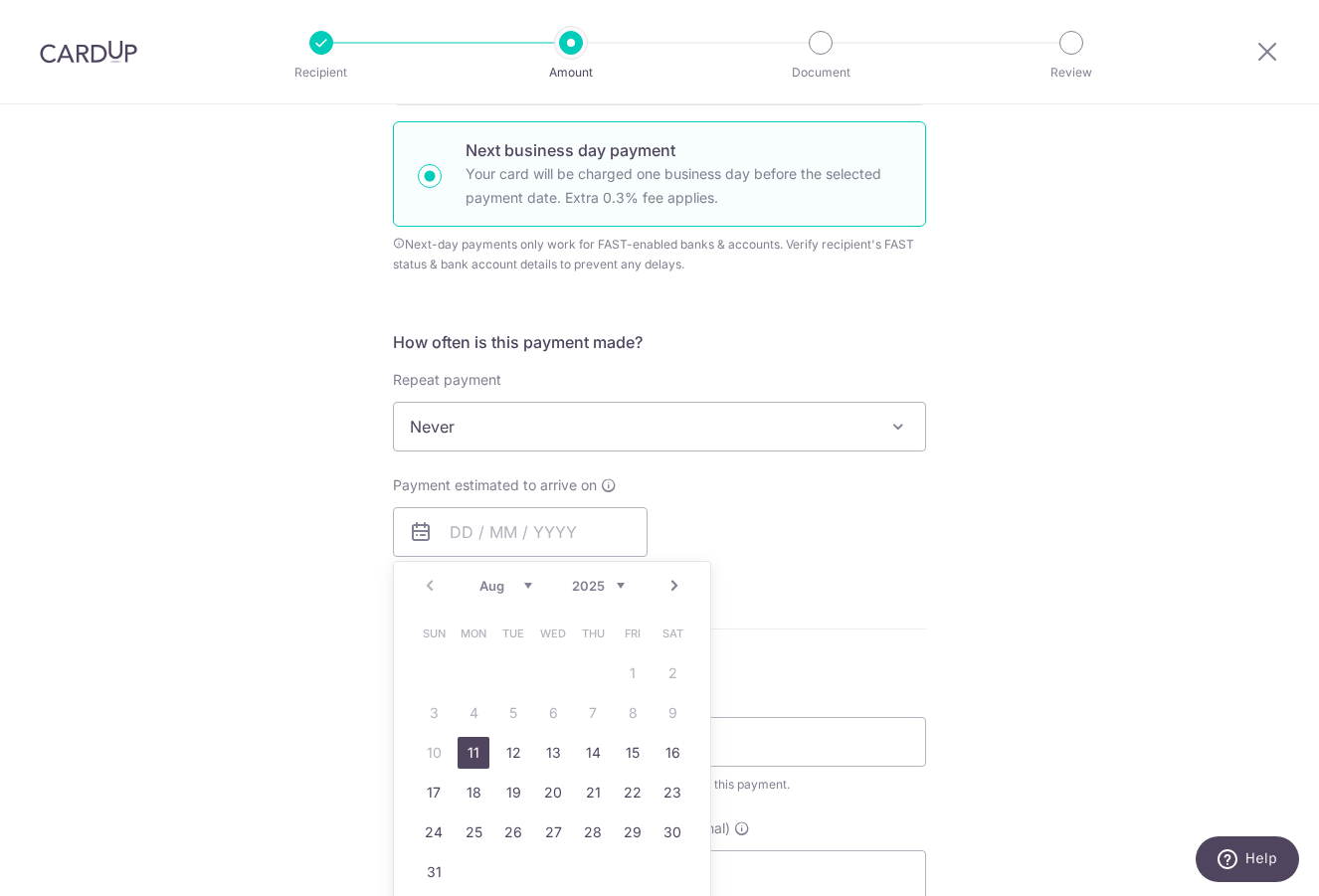 click on "11" at bounding box center [473, 753] 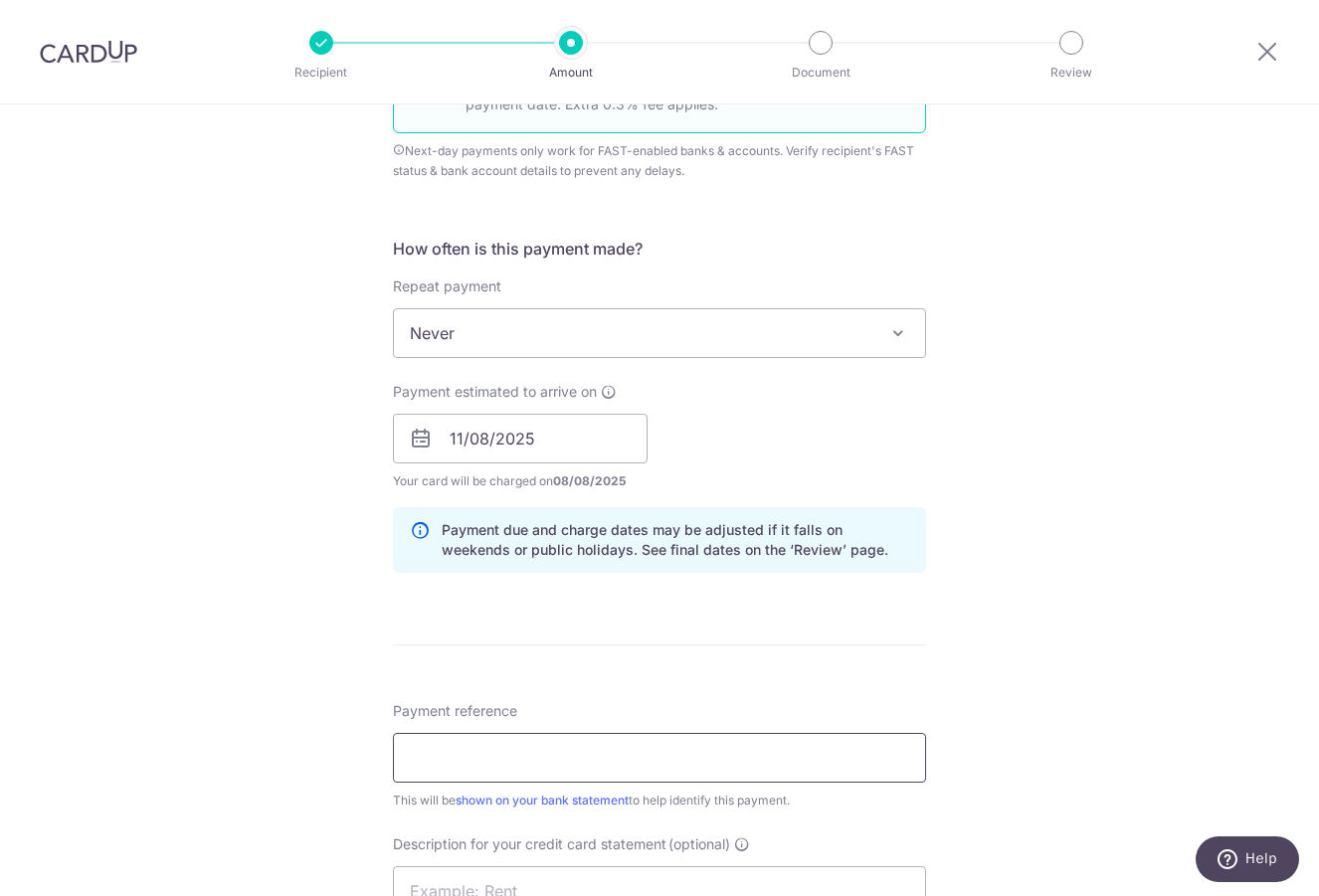 scroll, scrollTop: 1015, scrollLeft: 0, axis: vertical 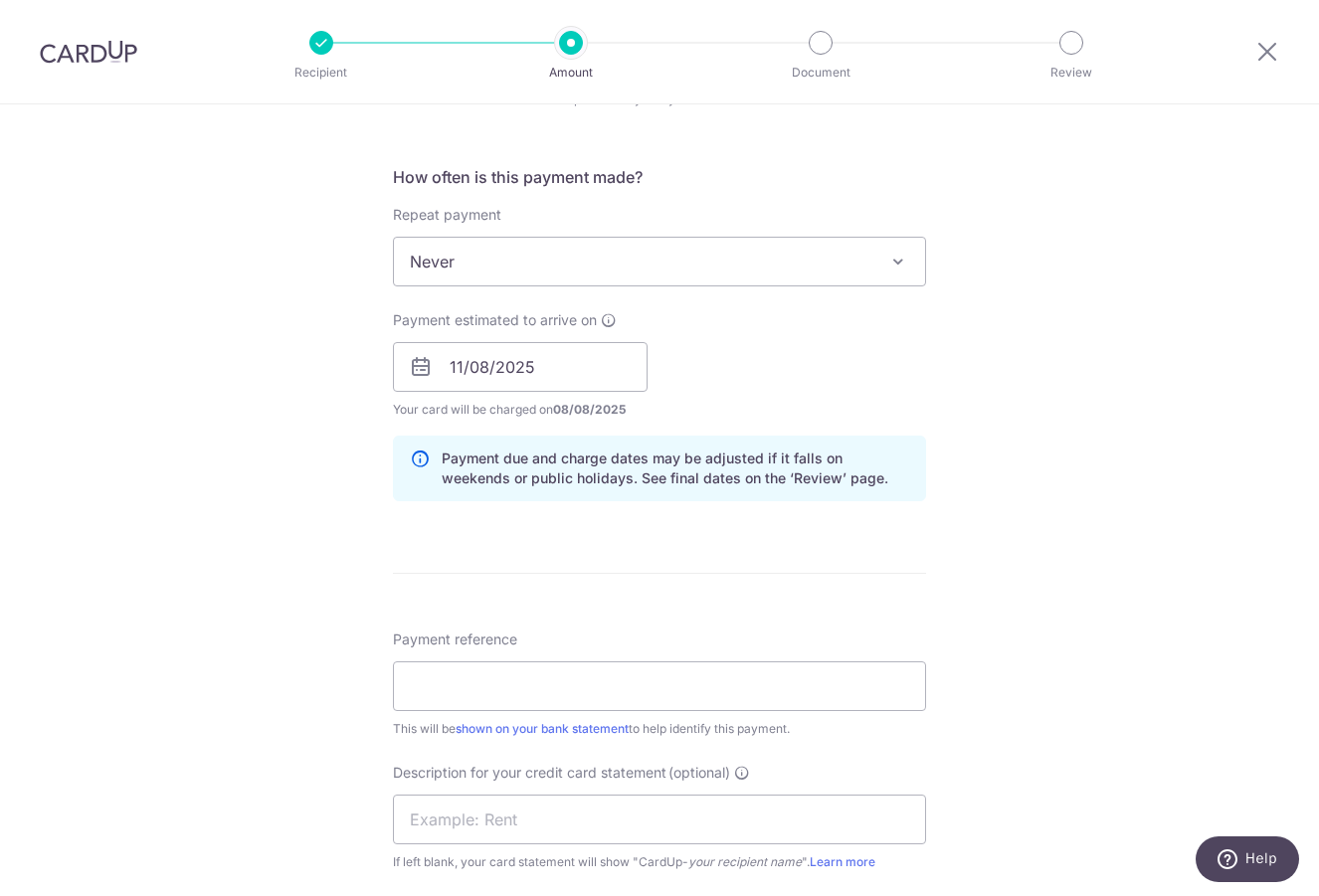 click on "Payment reference
This will be  shown on your bank statement  to help identify this payment." at bounding box center (660, 684) 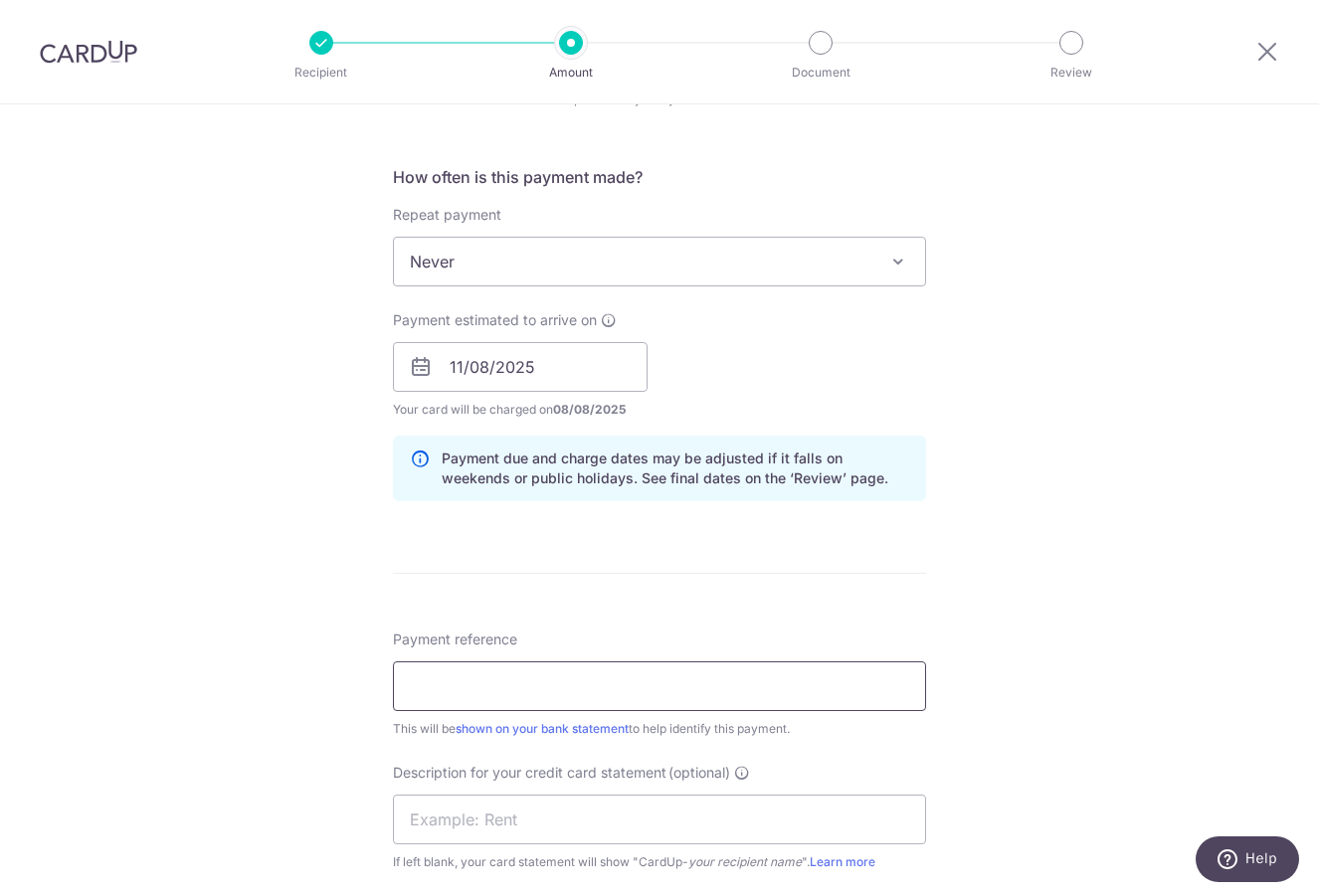 click on "Payment reference" at bounding box center [660, 686] 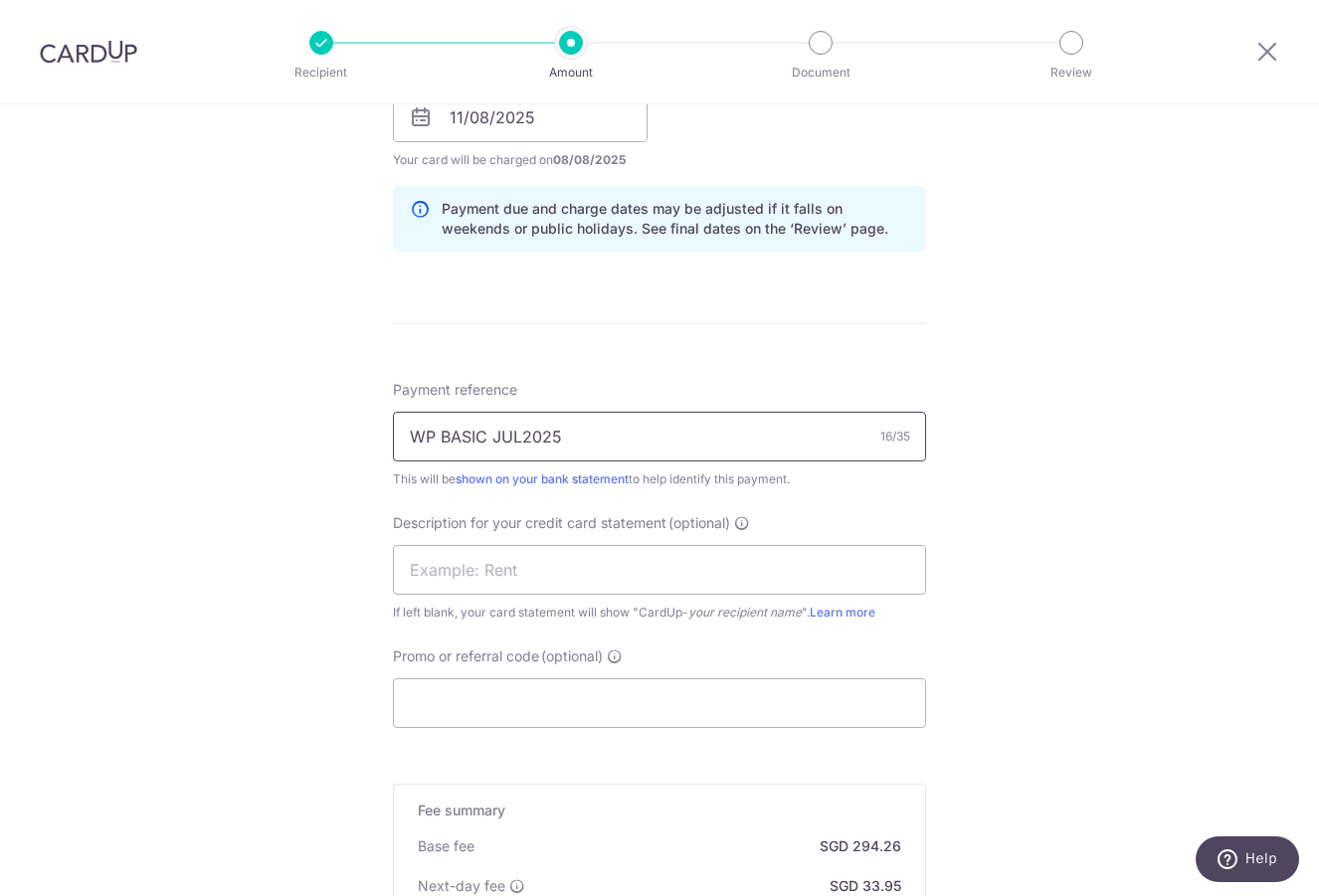scroll, scrollTop: 1349, scrollLeft: 0, axis: vertical 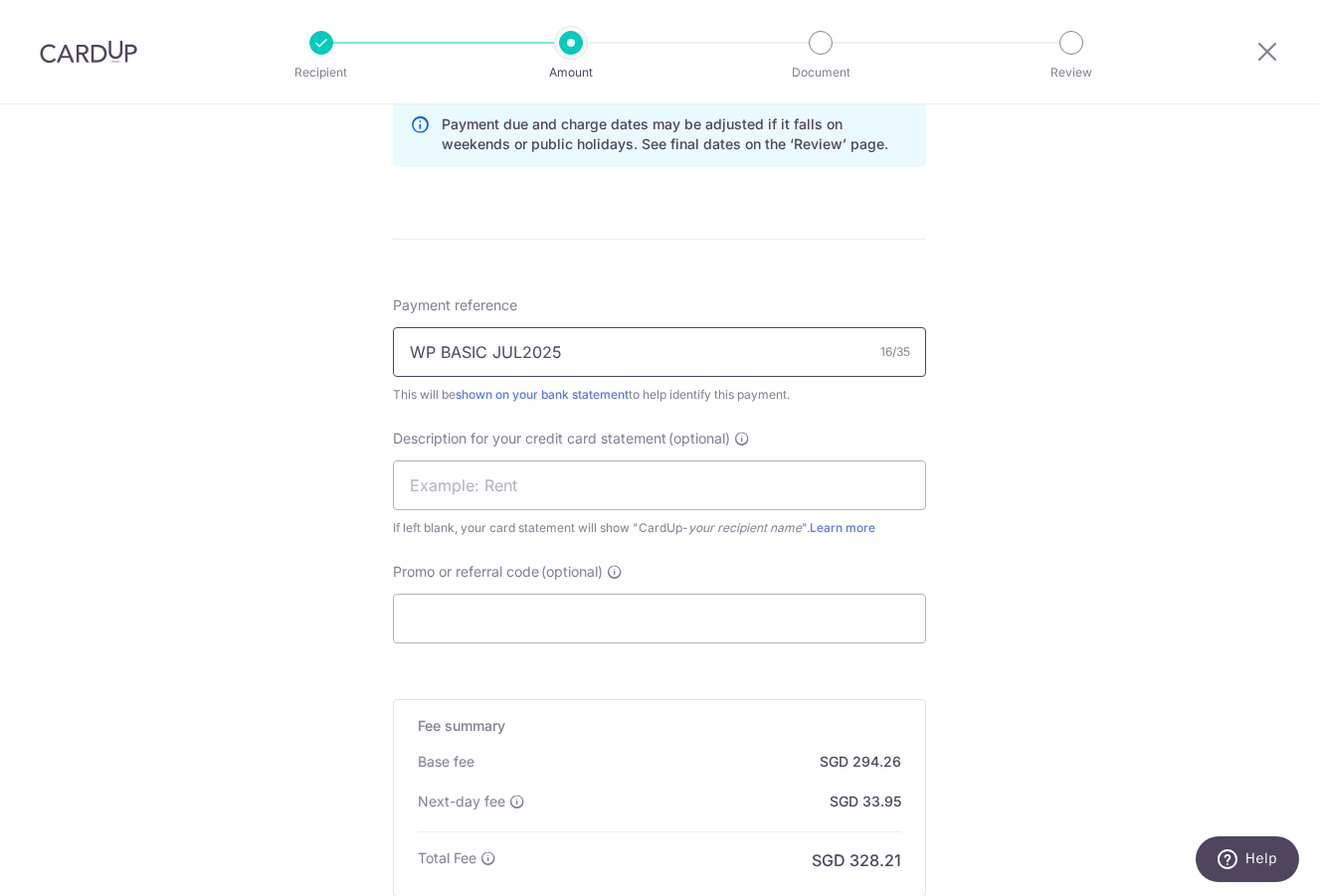 drag, startPoint x: 571, startPoint y: 369, endPoint x: 239, endPoint y: 369, distance: 332 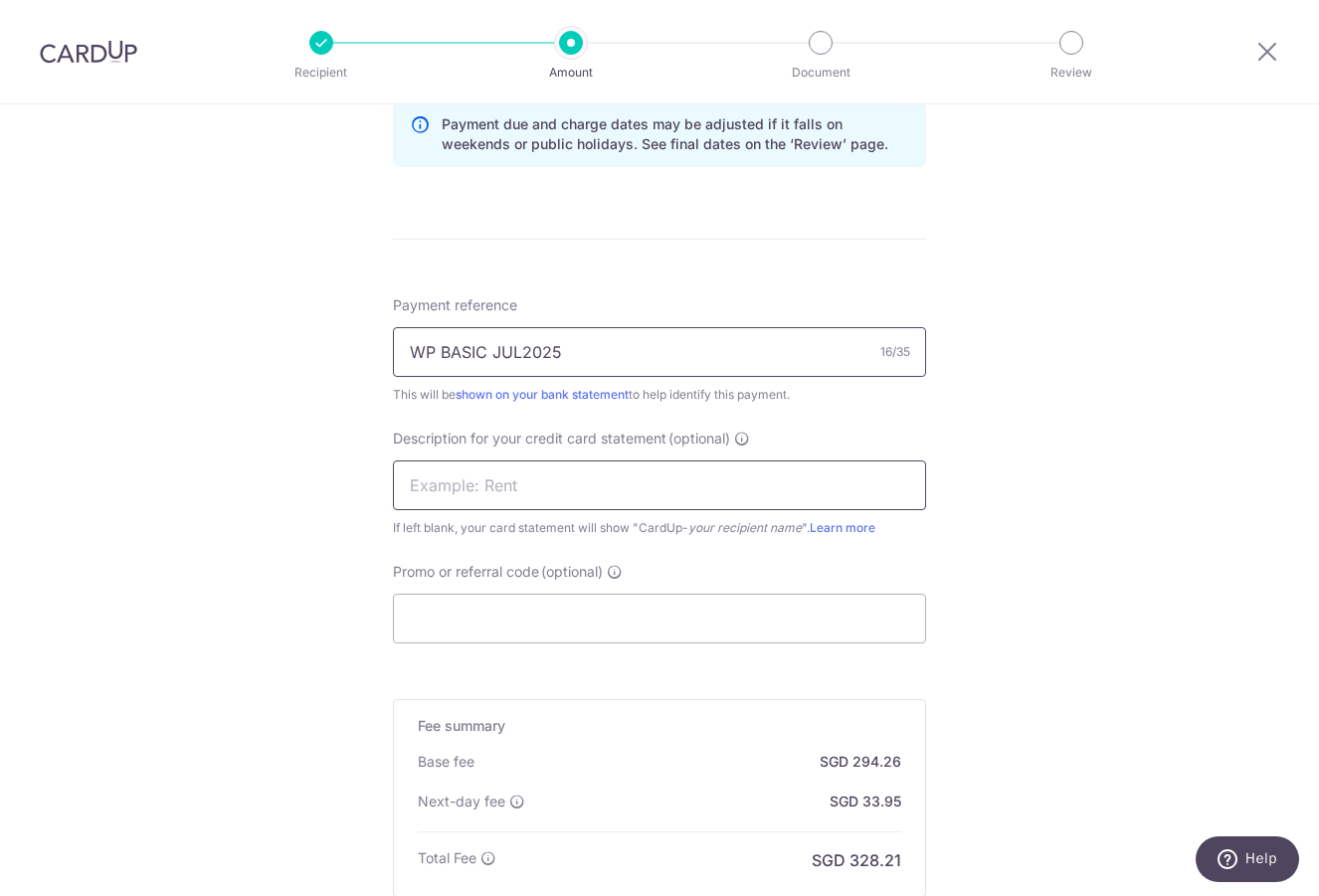 type on "WP BASIC JUL2025" 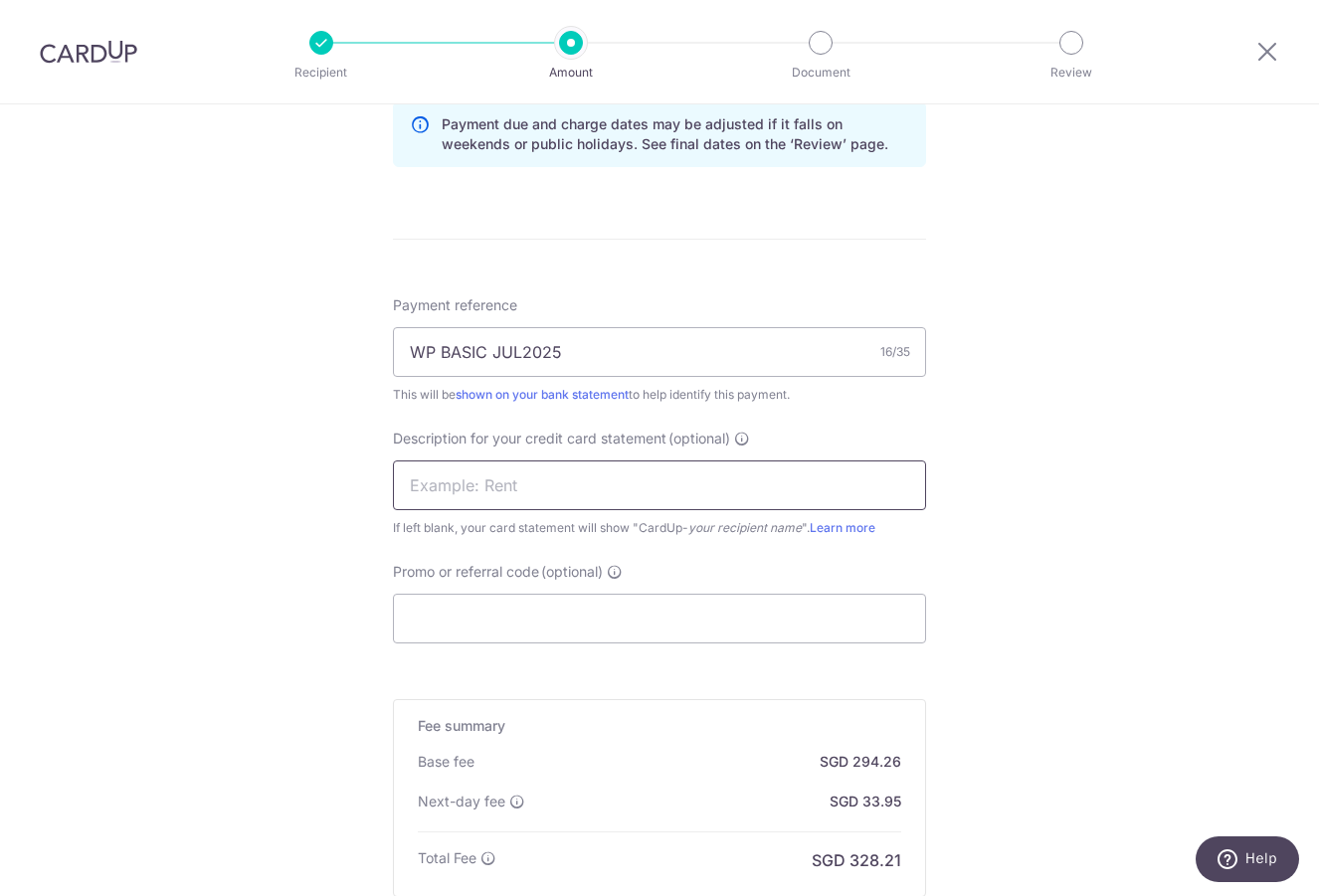 click at bounding box center [660, 485] 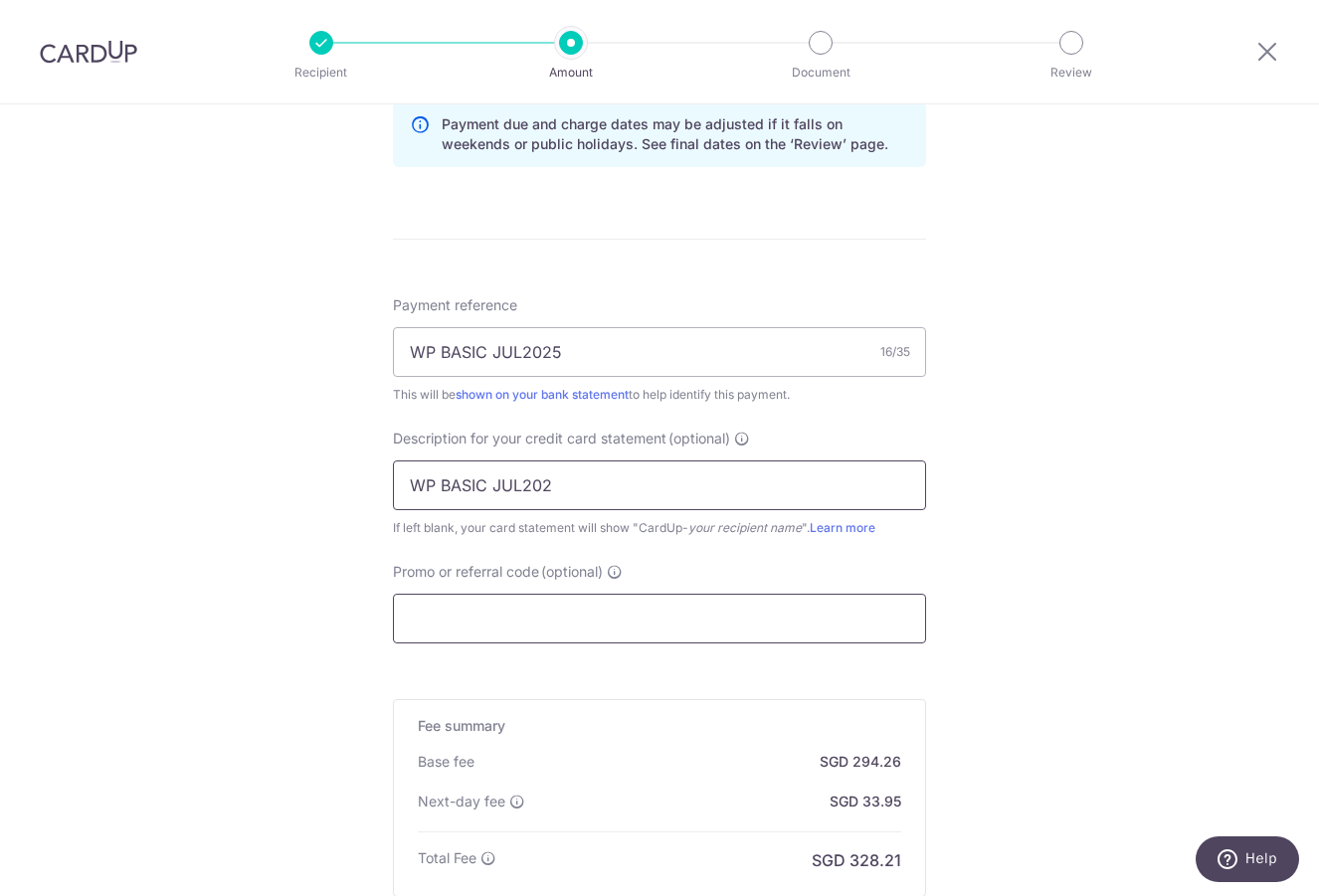 type on "WP BASIC JUL202" 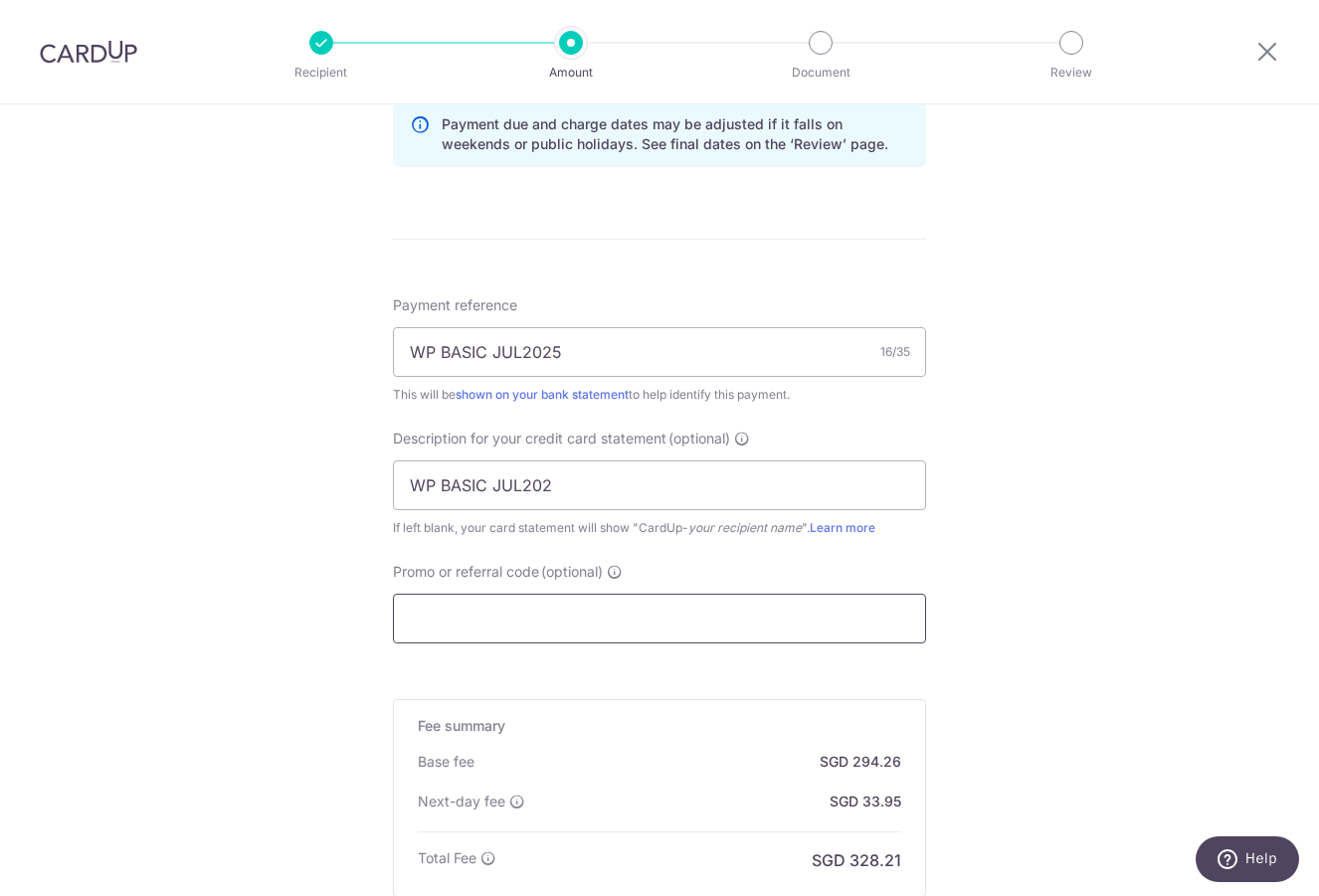 click on "Promo or referral code
(optional)" at bounding box center (660, 619) 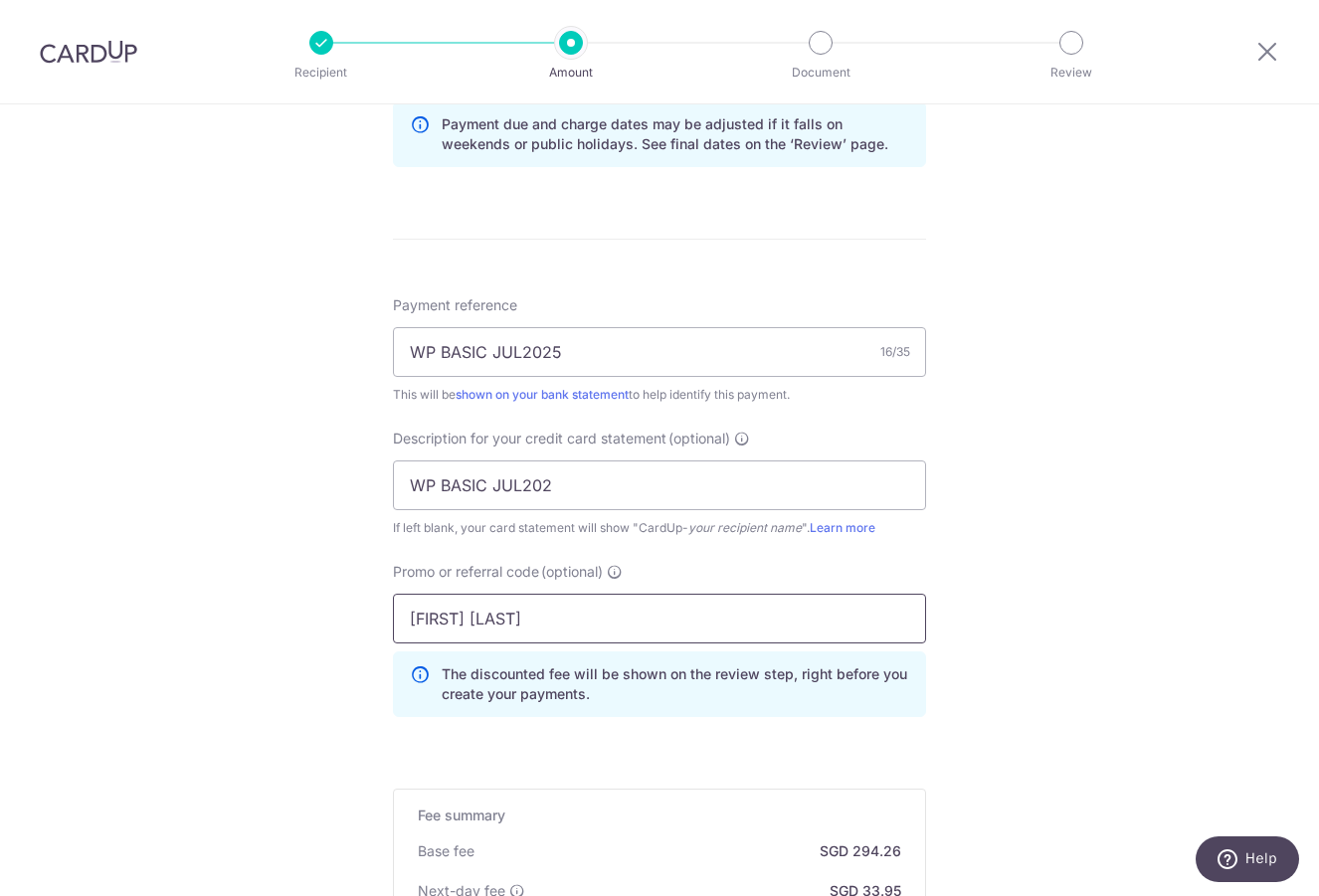 type on "JON170" 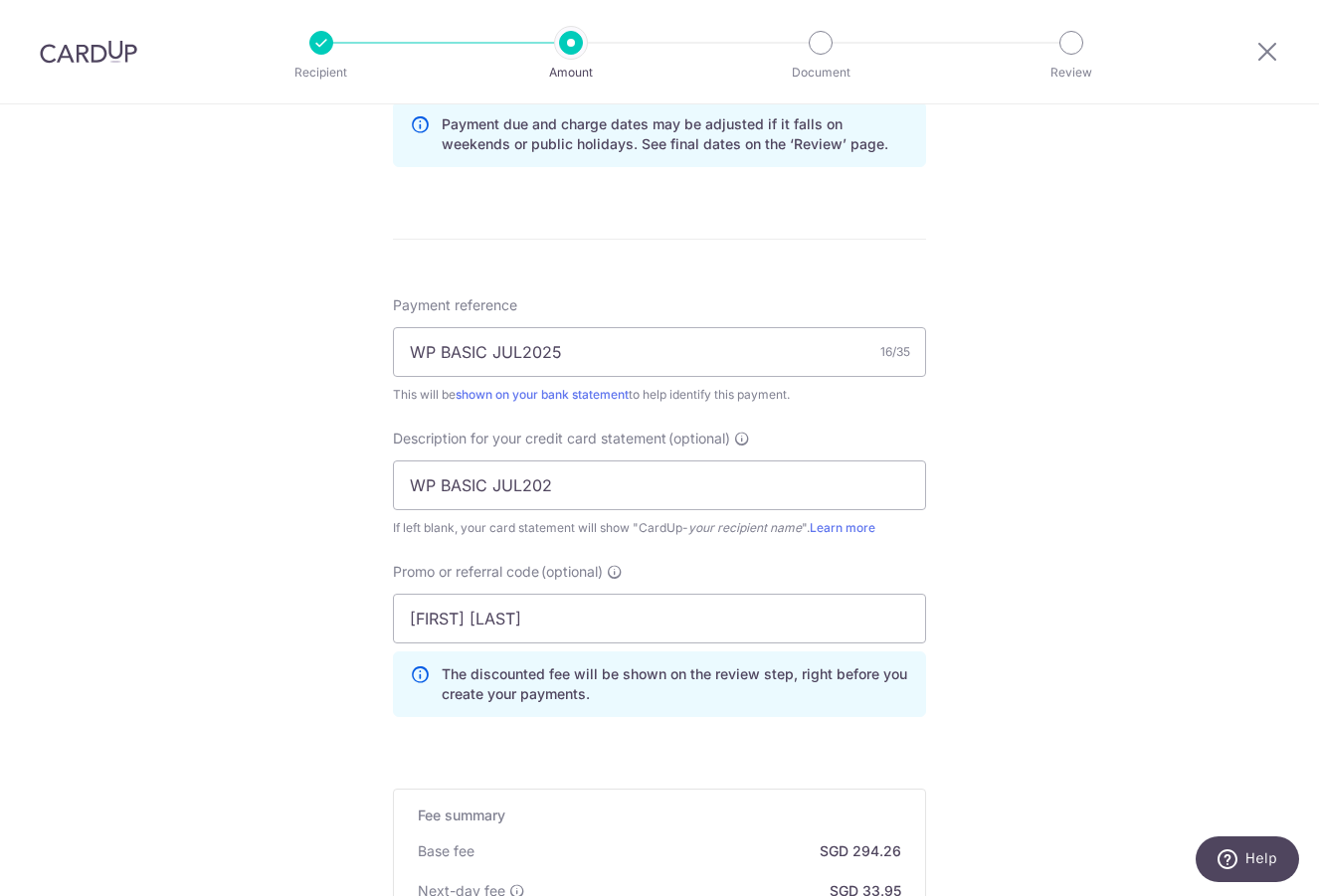 click on "Tell us more about your payment
Enter payment amount
SGD
11,317.81
11317.81
Select Card
**** 8583
Add credit card
Your Cards
**** 8583
Secure 256-bit SSL
Text
New card details
Card
Secure 256-bit SSL" at bounding box center (660, -2) 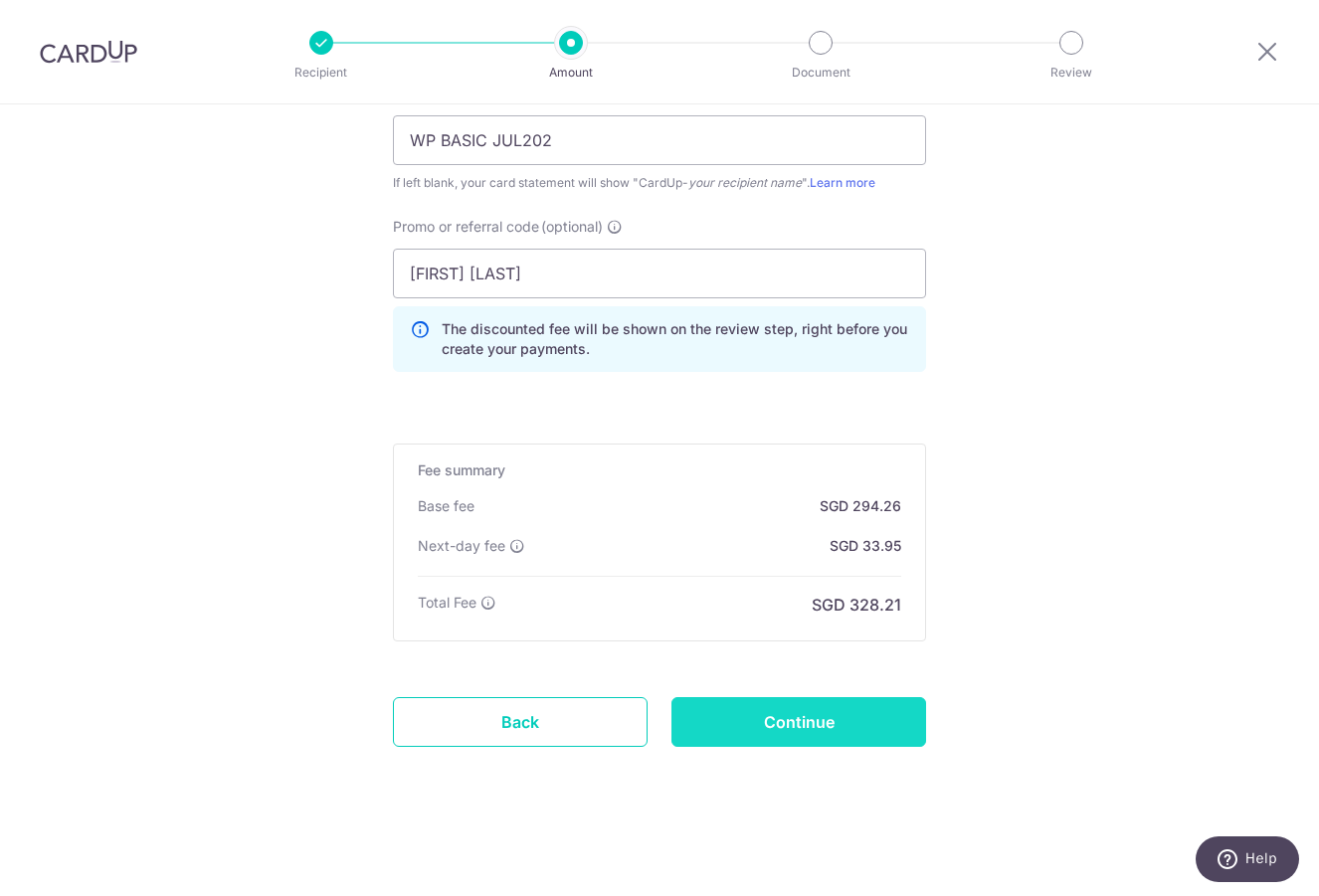 scroll, scrollTop: 1714, scrollLeft: 0, axis: vertical 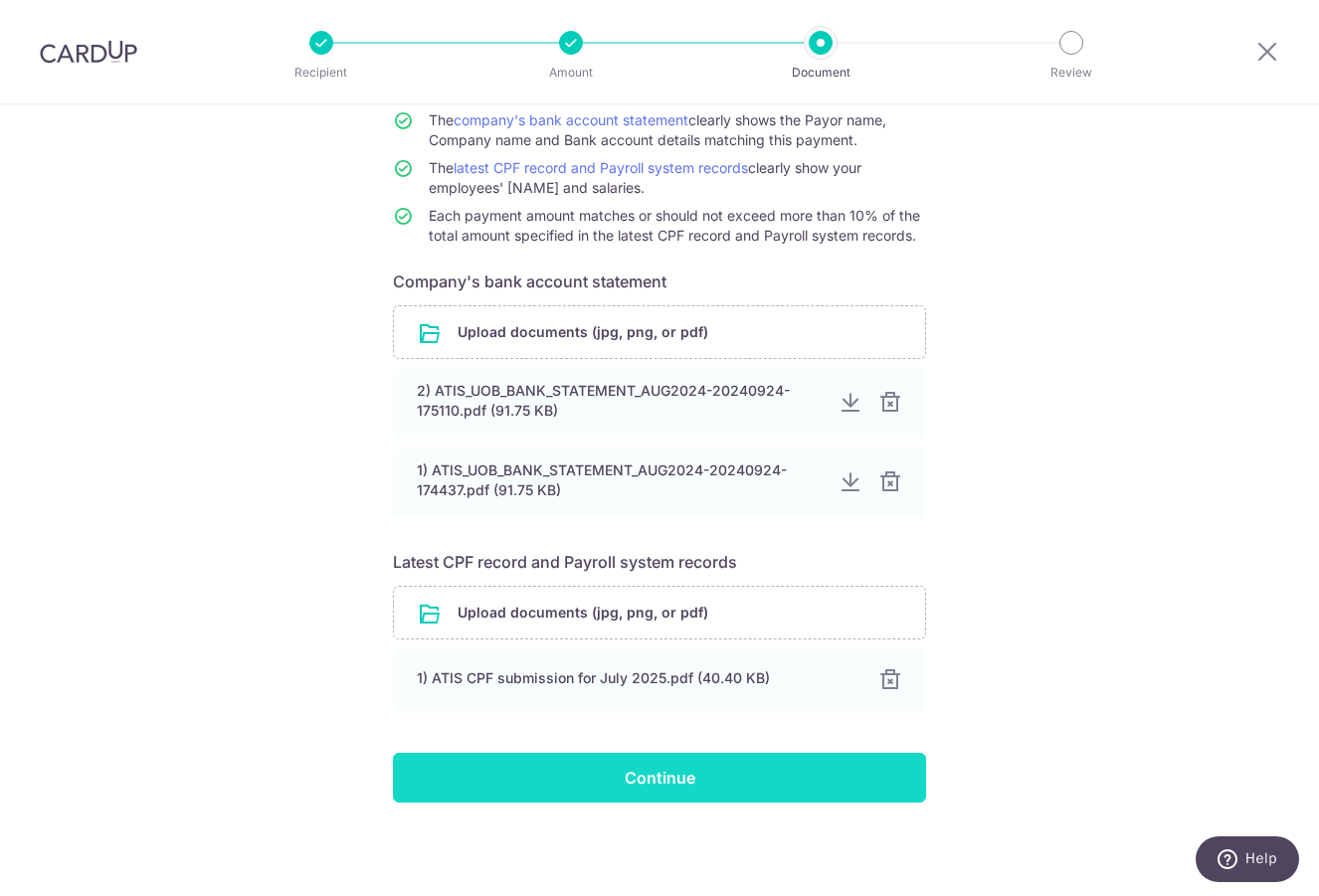 click on "Continue" at bounding box center (660, 778) 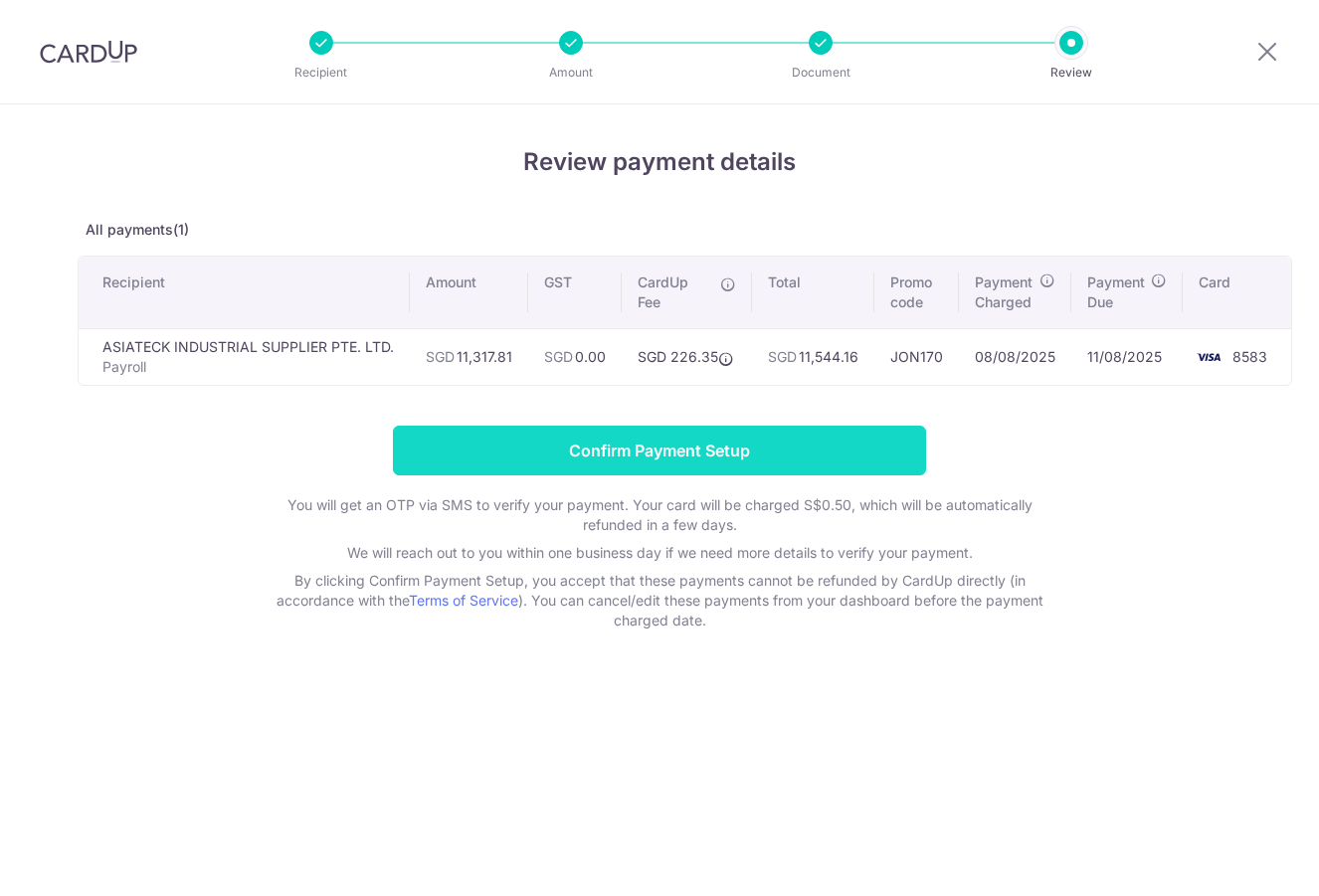 scroll, scrollTop: 0, scrollLeft: 0, axis: both 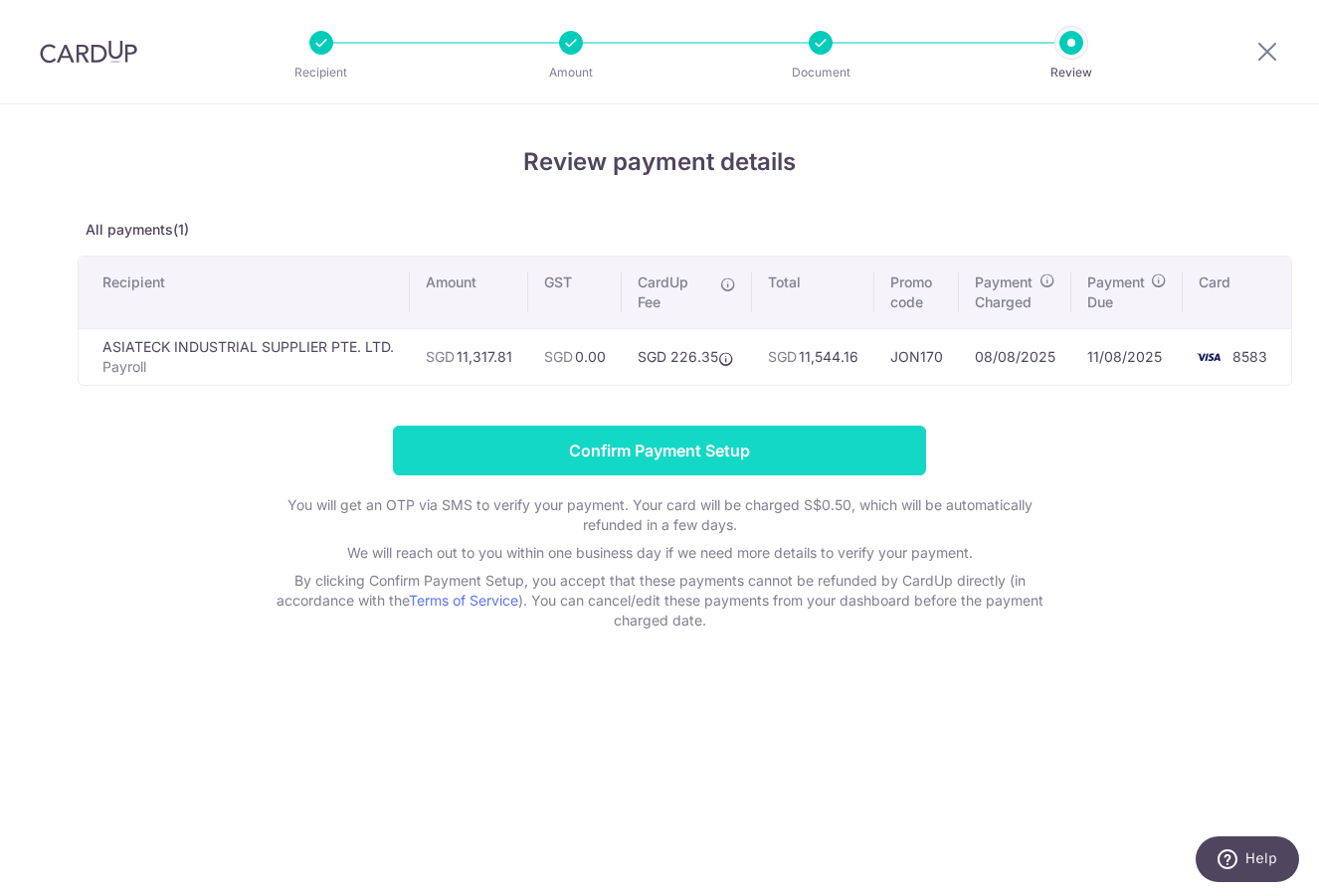 click on "Confirm Payment Setup" at bounding box center (660, 450) 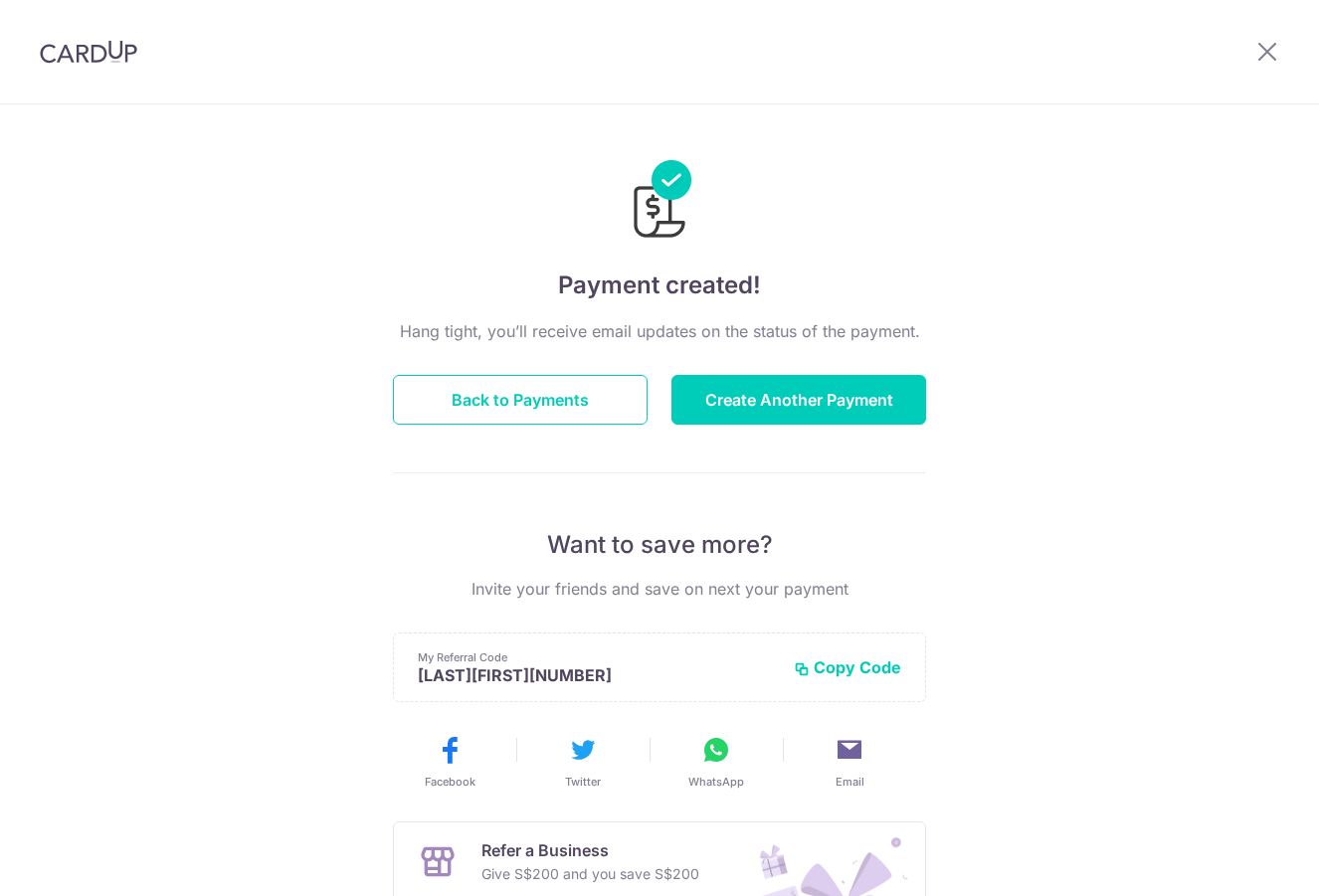 scroll, scrollTop: 0, scrollLeft: 0, axis: both 